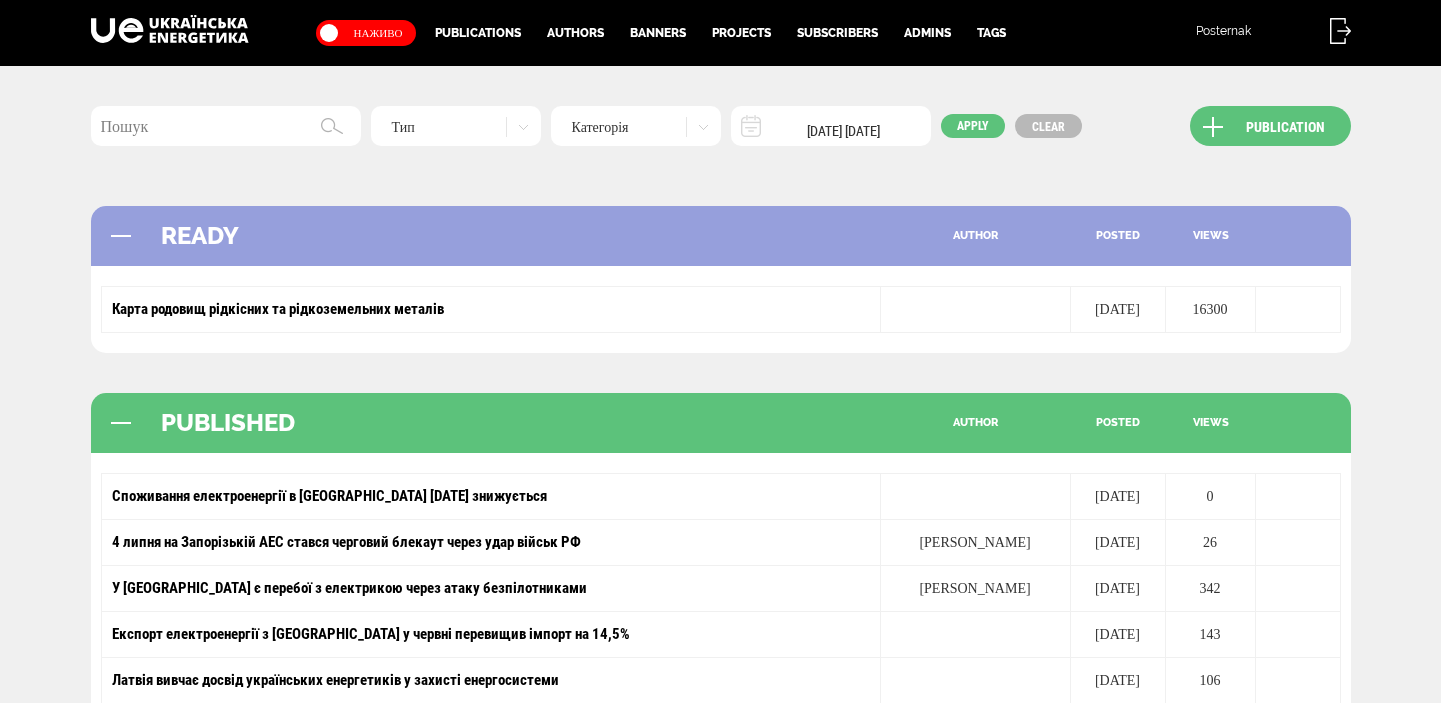 scroll, scrollTop: 0, scrollLeft: 0, axis: both 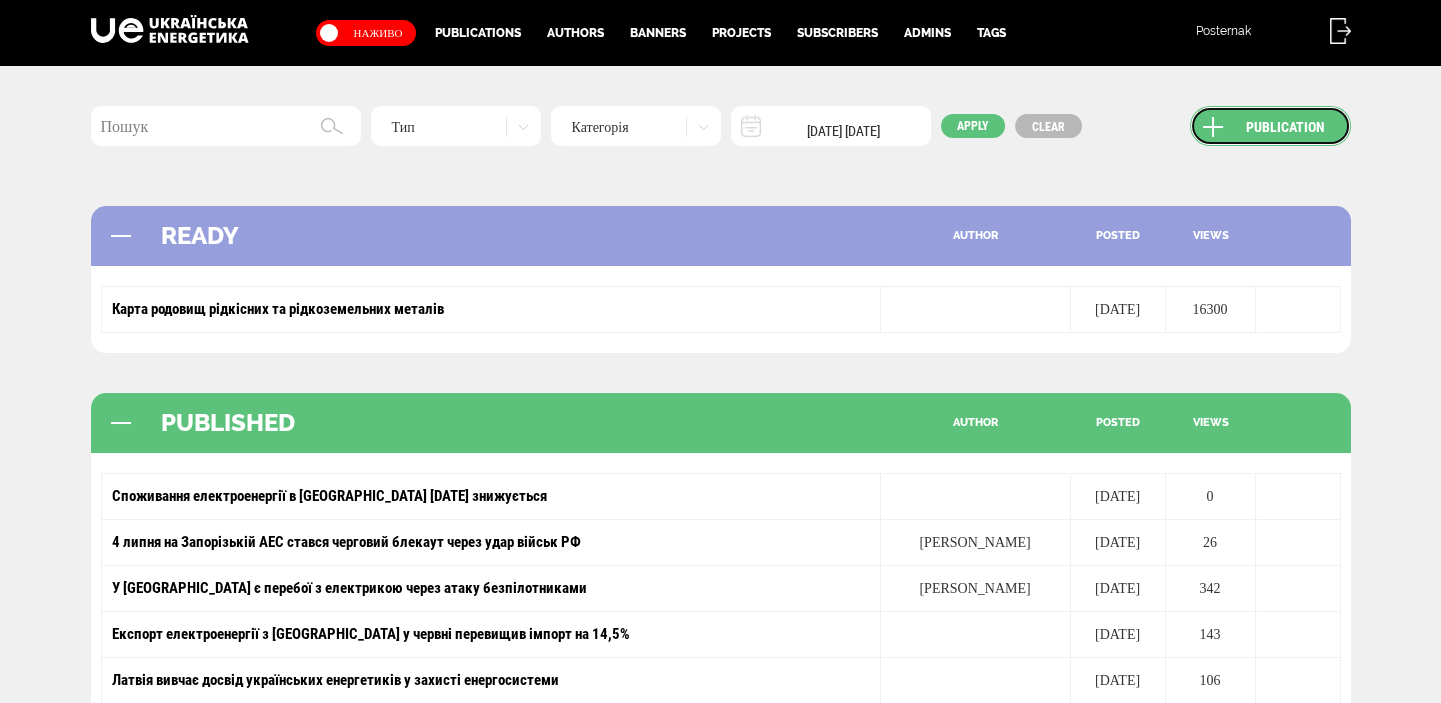 click on "Publication" at bounding box center (1270, 126) 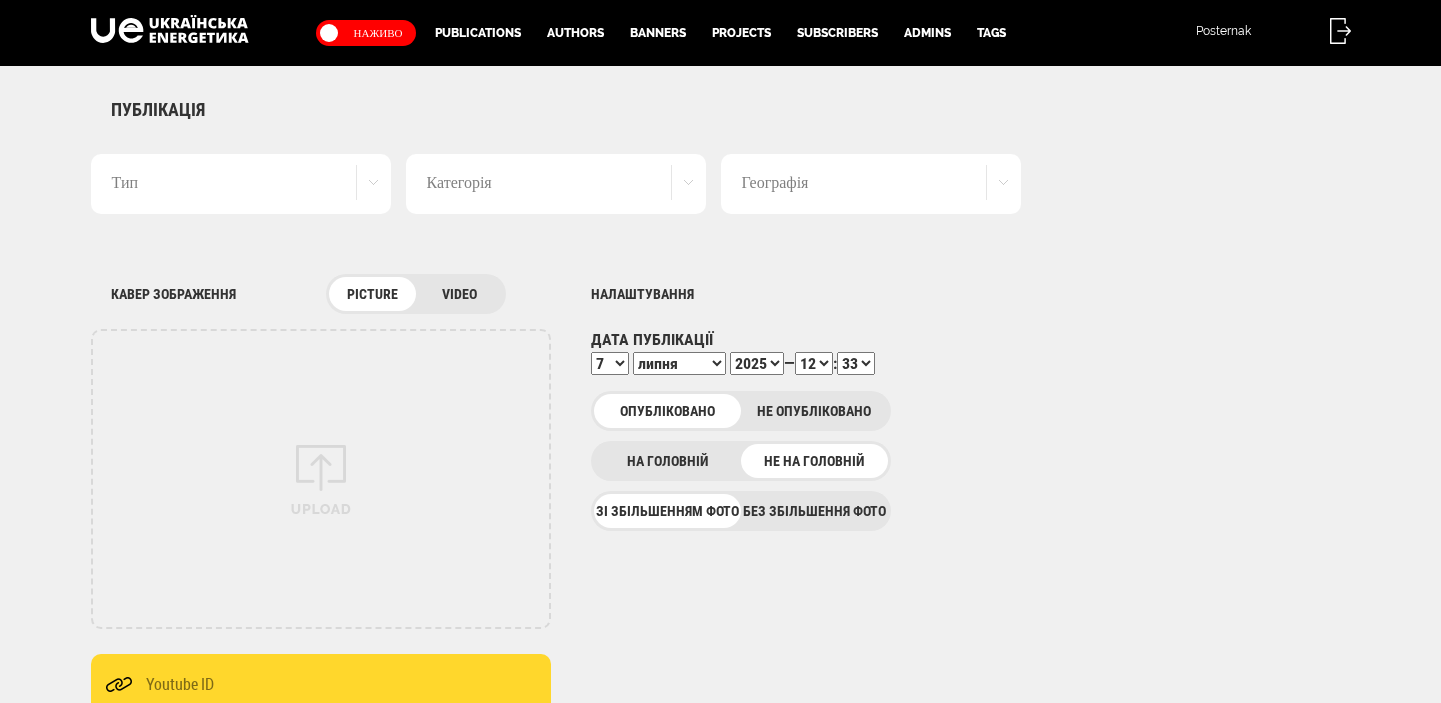 scroll, scrollTop: 0, scrollLeft: 0, axis: both 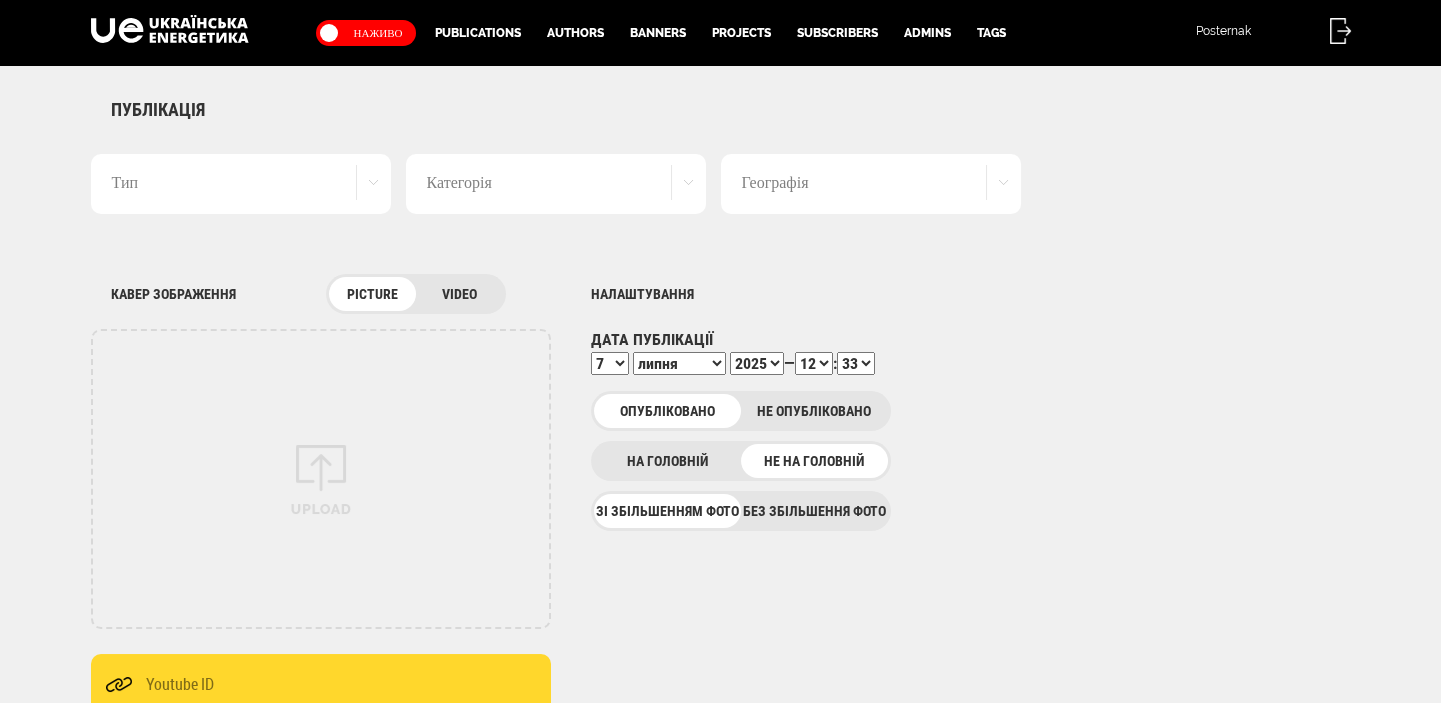 click on "Тип" at bounding box center [241, 184] 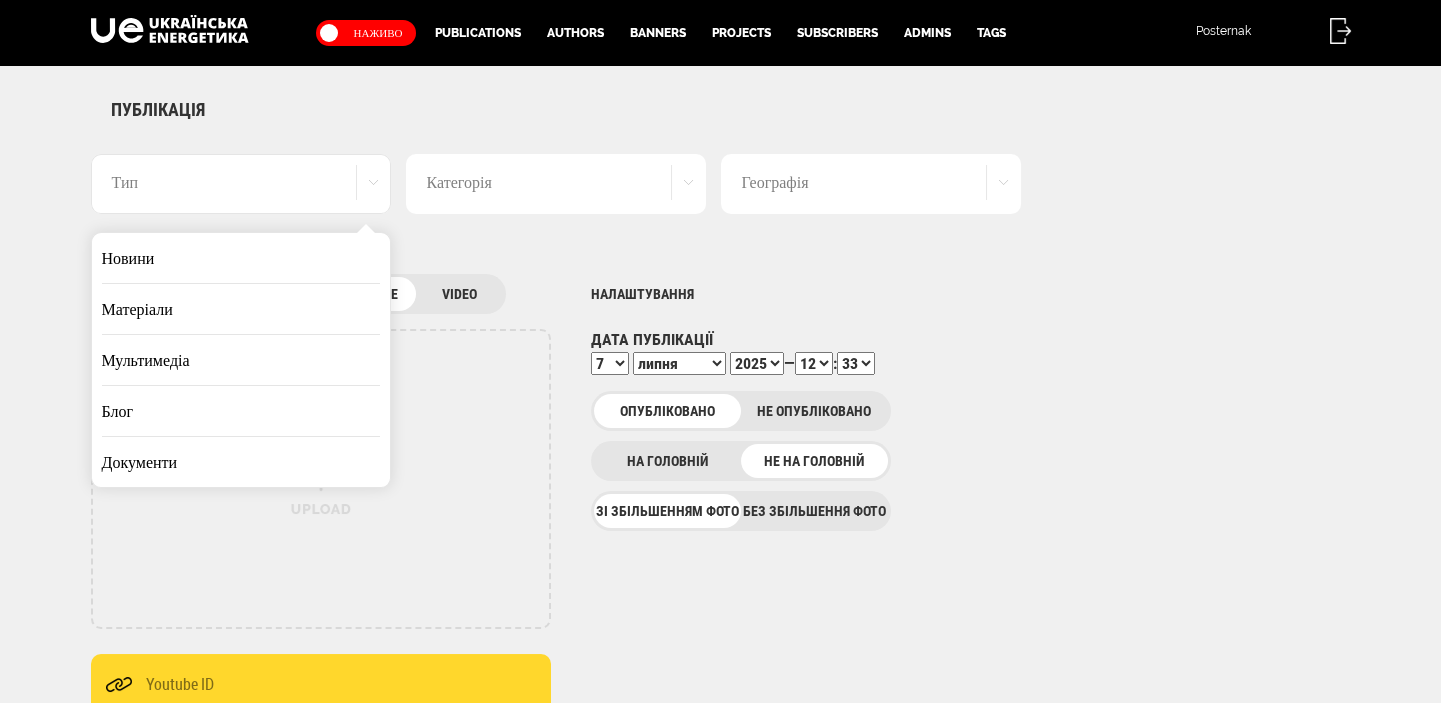 scroll, scrollTop: 0, scrollLeft: 0, axis: both 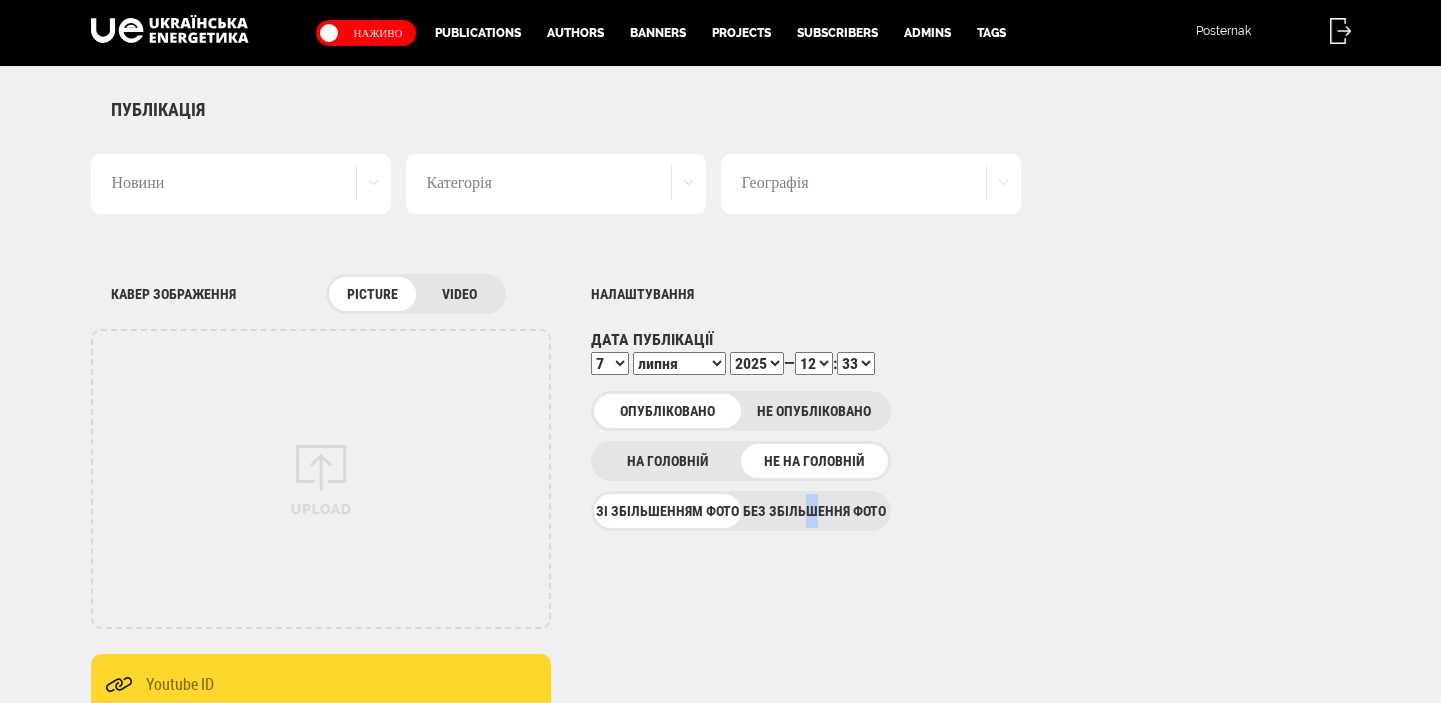 click on "Без збільшення фото" at bounding box center [814, 511] 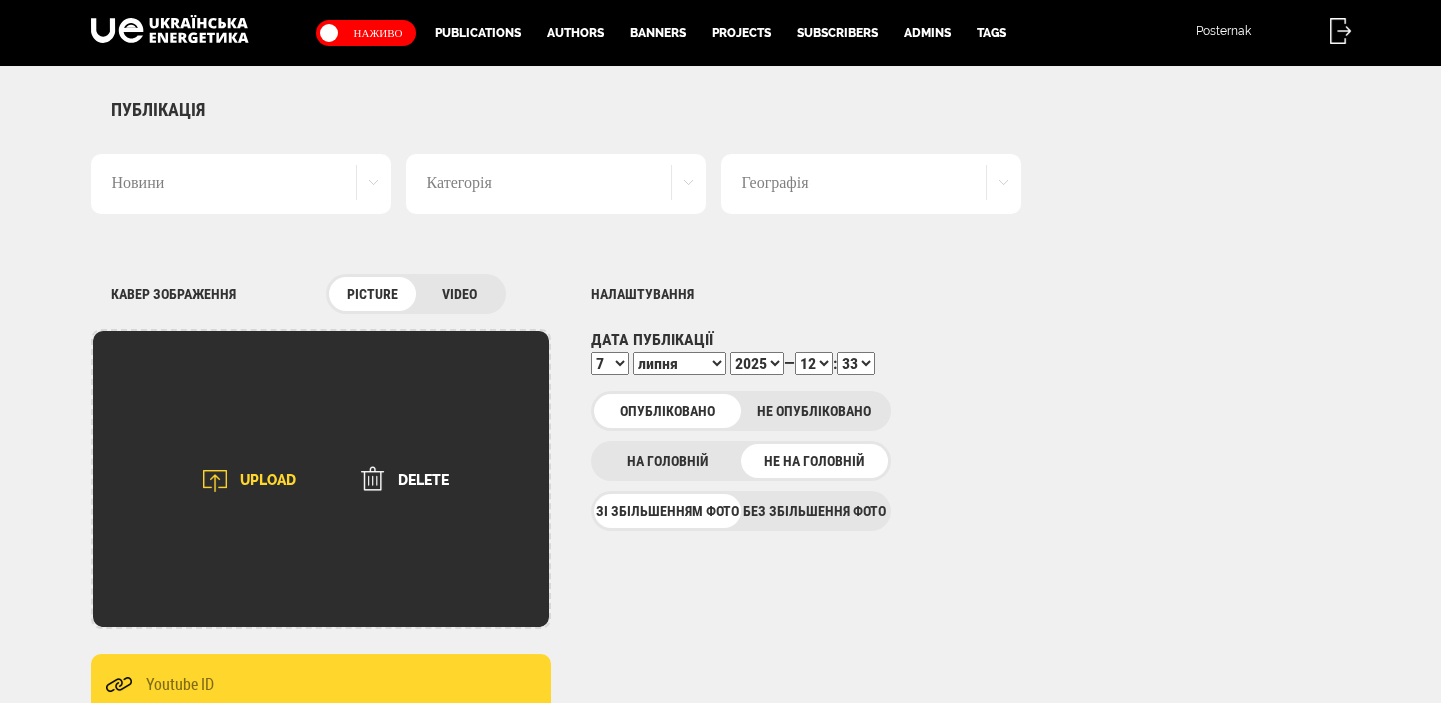 click on "UPLOAD" at bounding box center (243, 481) 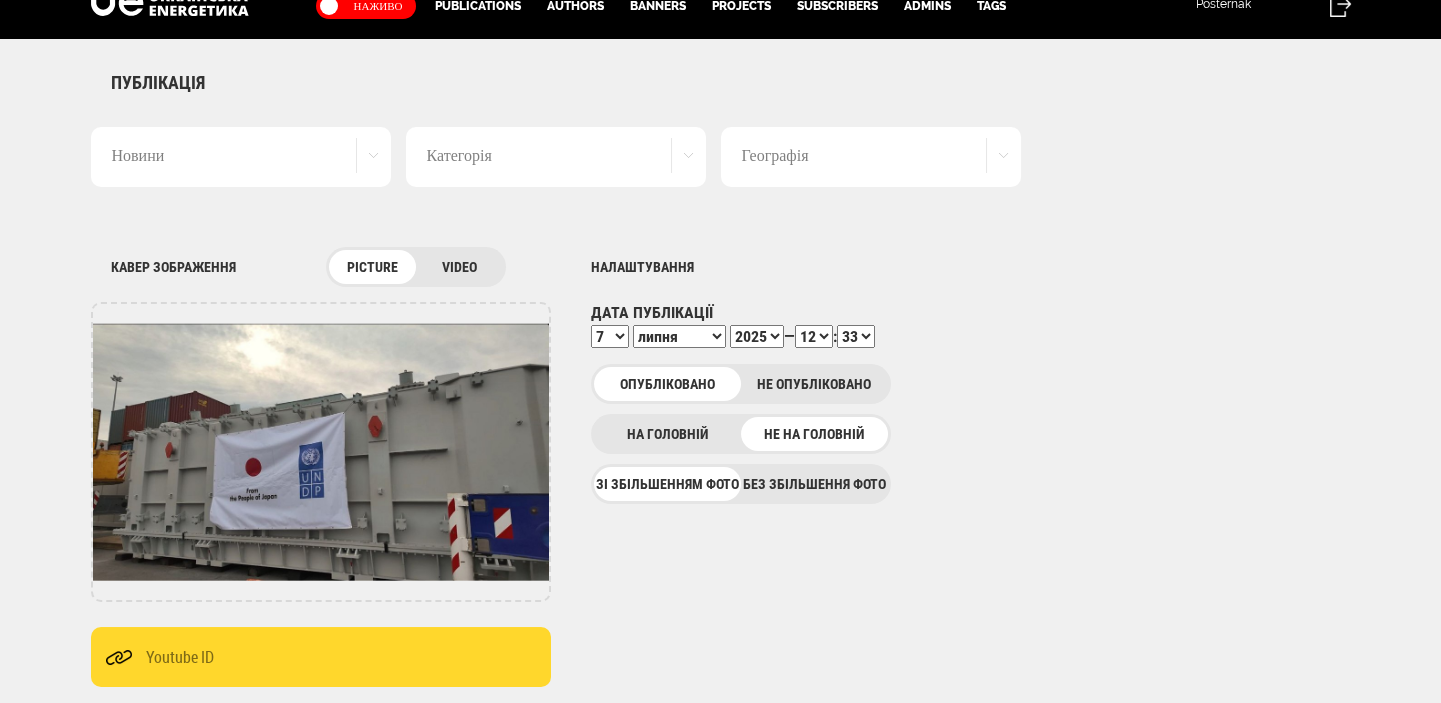 scroll, scrollTop: 0, scrollLeft: 0, axis: both 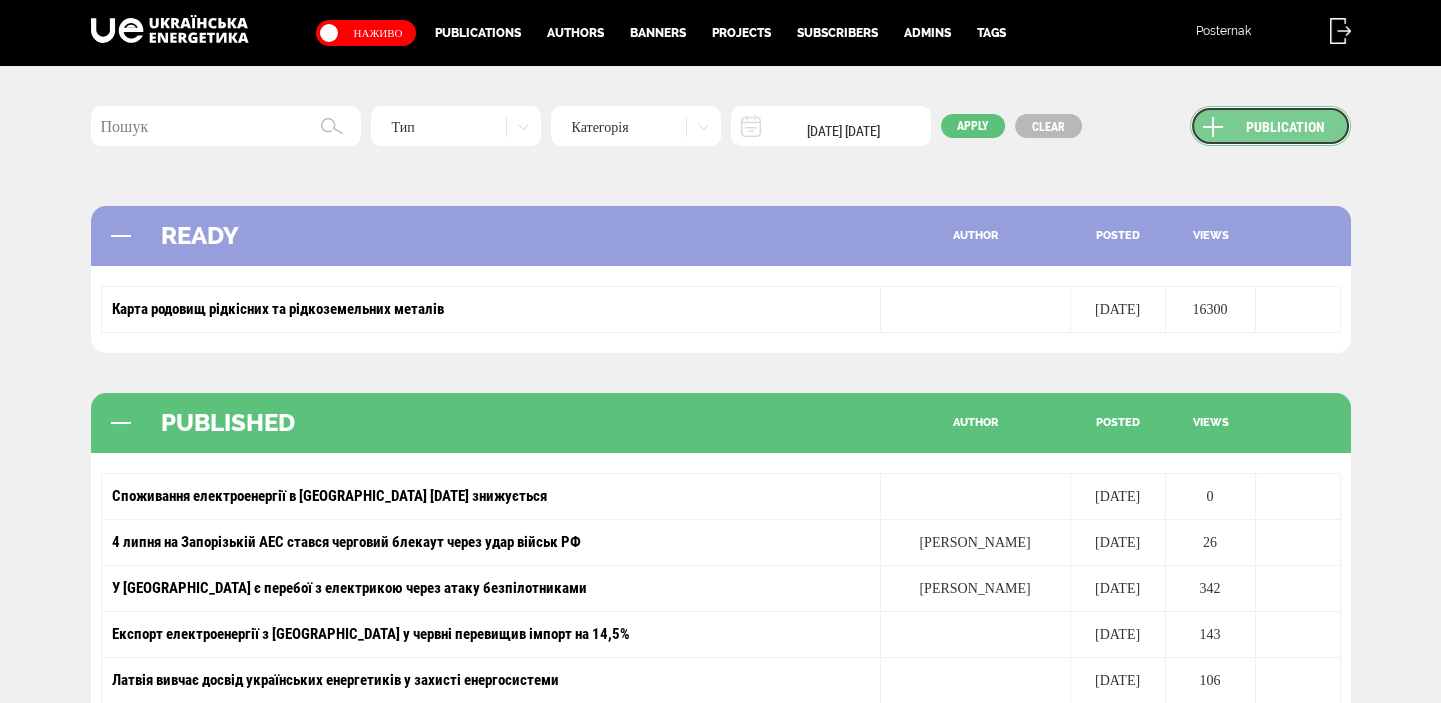 click on "Publication" at bounding box center [1270, 126] 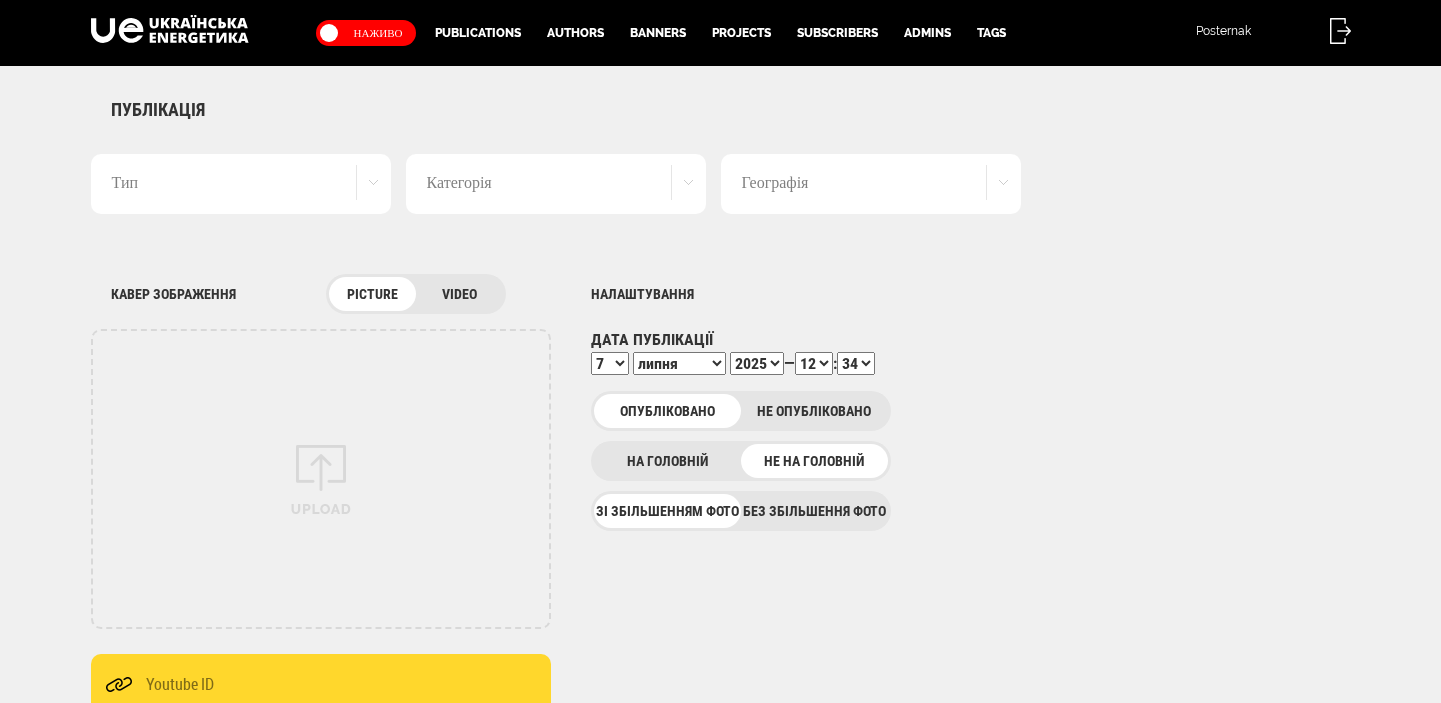 scroll, scrollTop: 0, scrollLeft: 0, axis: both 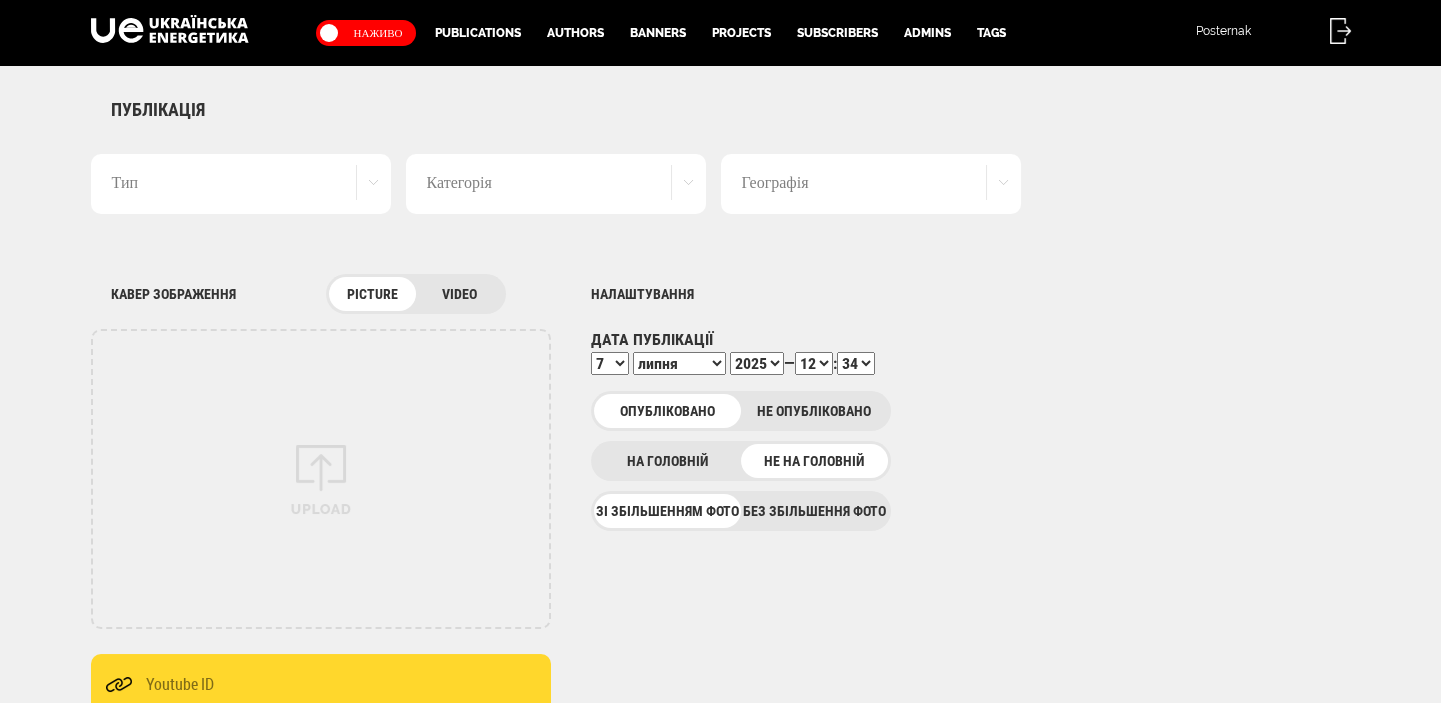 click on "Тип" at bounding box center (241, 184) 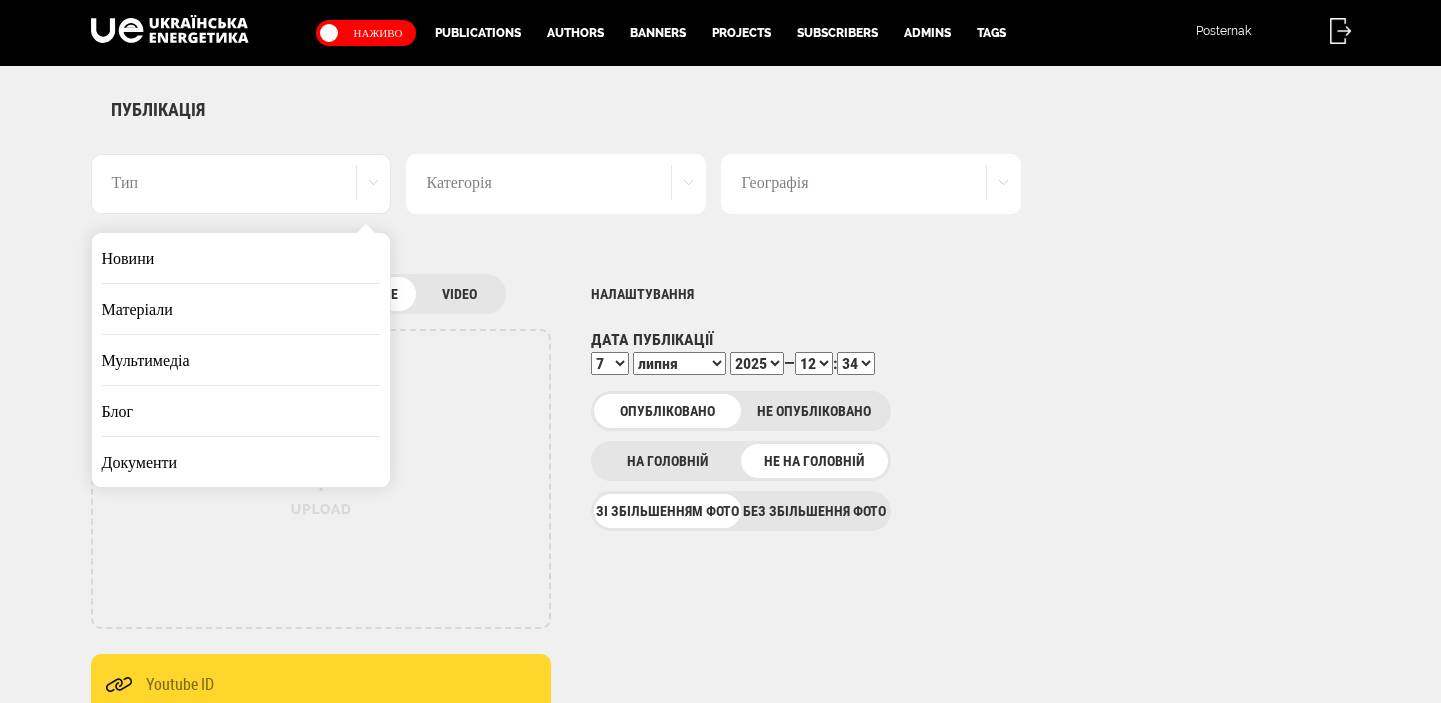 scroll, scrollTop: 0, scrollLeft: 0, axis: both 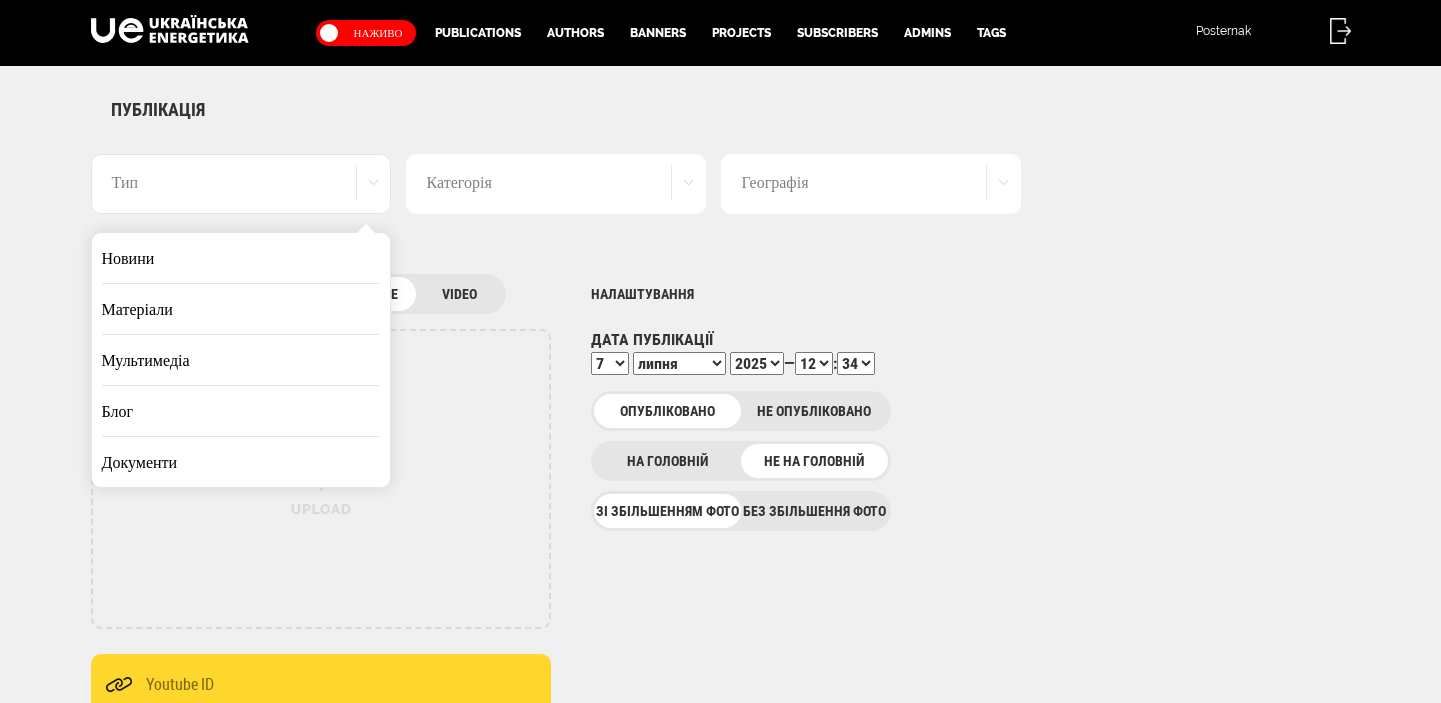 click on "Новини" at bounding box center (241, 258) 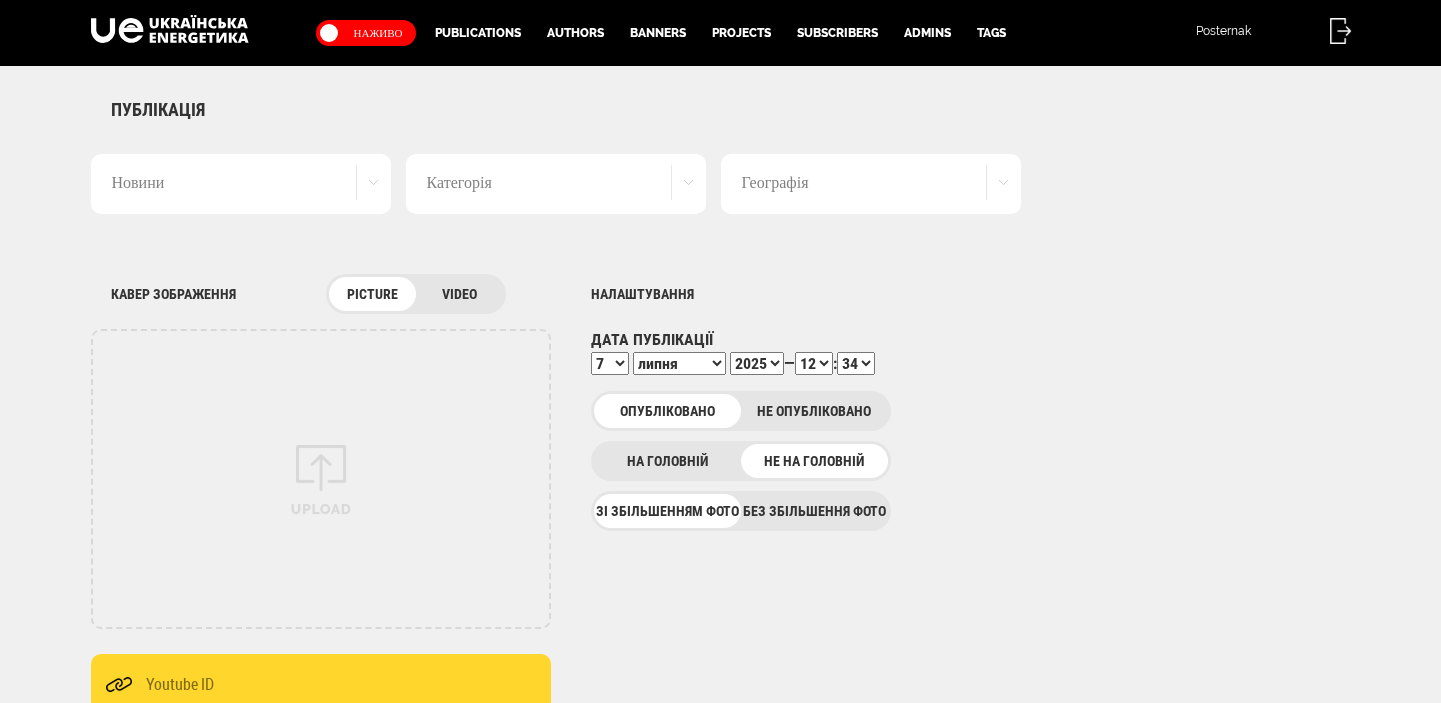 click on "Без збільшення фото" at bounding box center [814, 511] 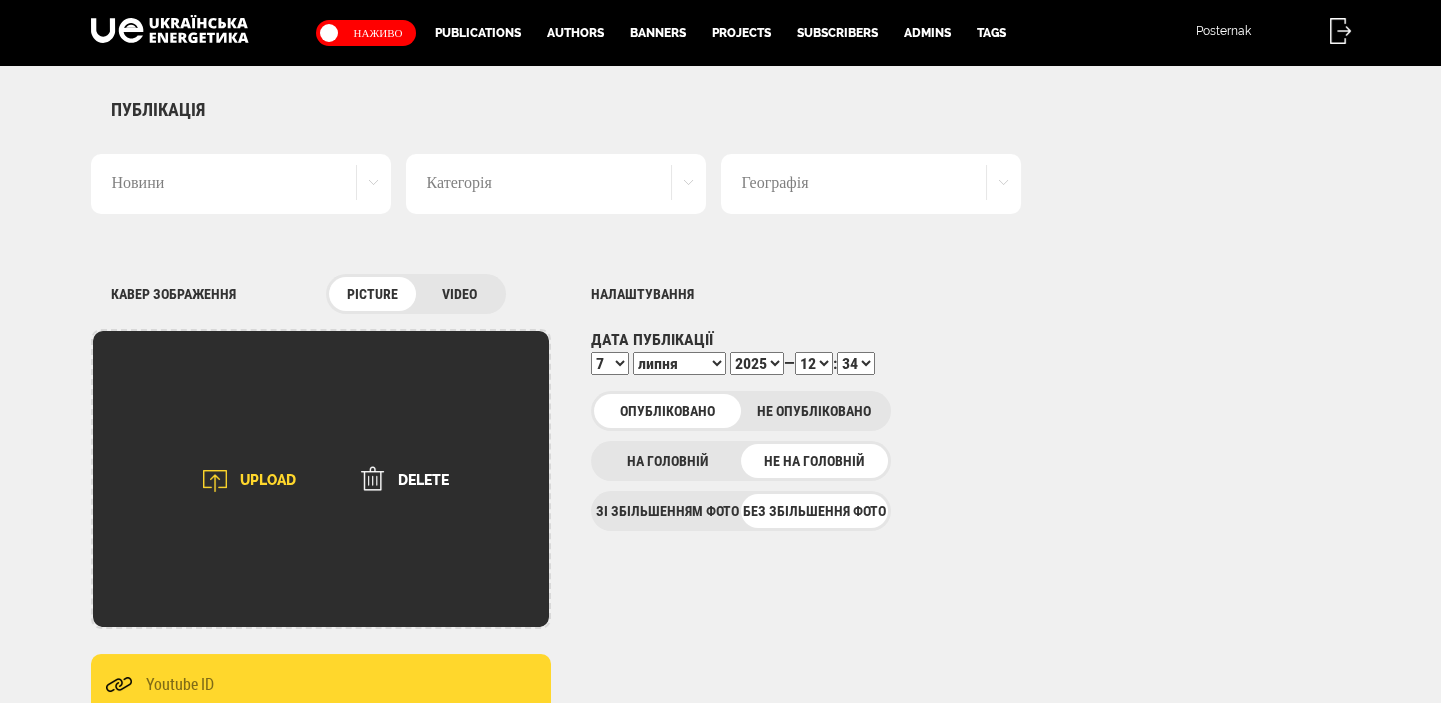 click on "UPLOAD" at bounding box center (243, 481) 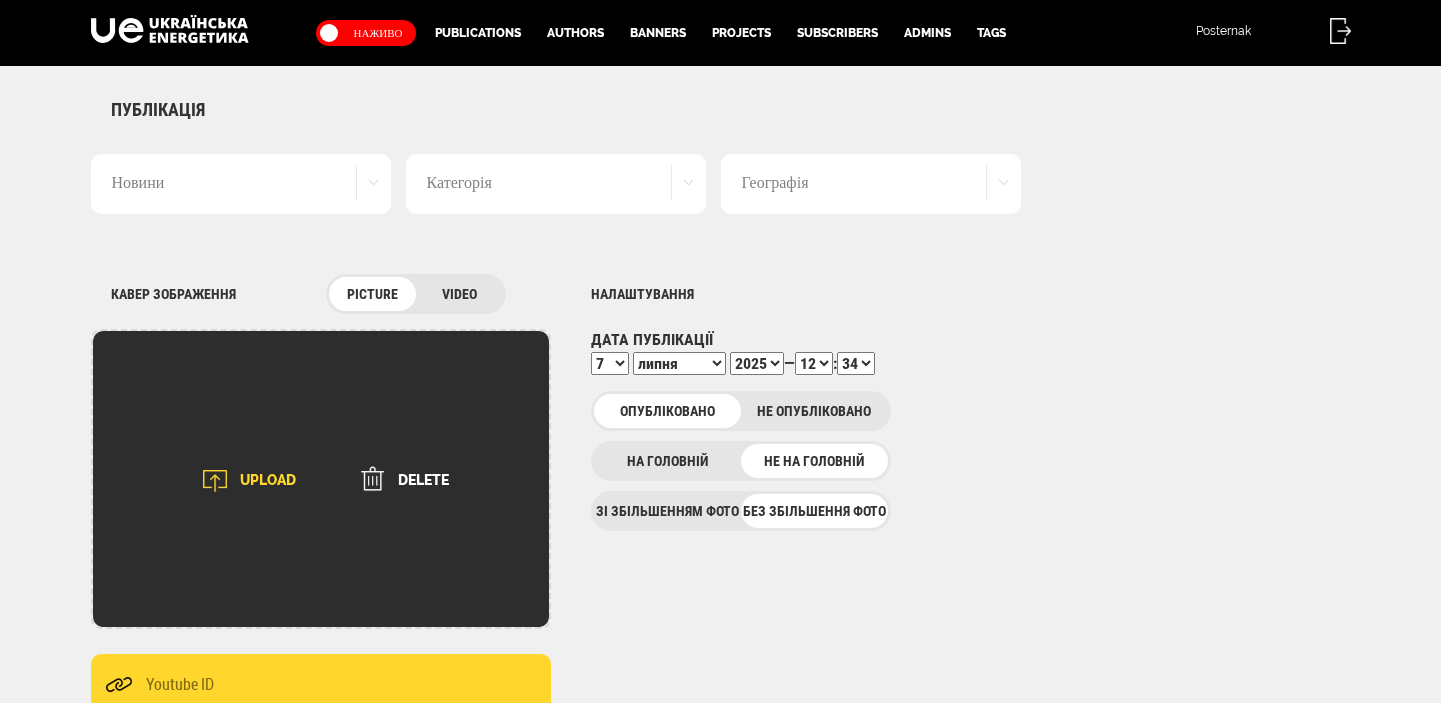 click on "UPLOAD" at bounding box center (243, 481) 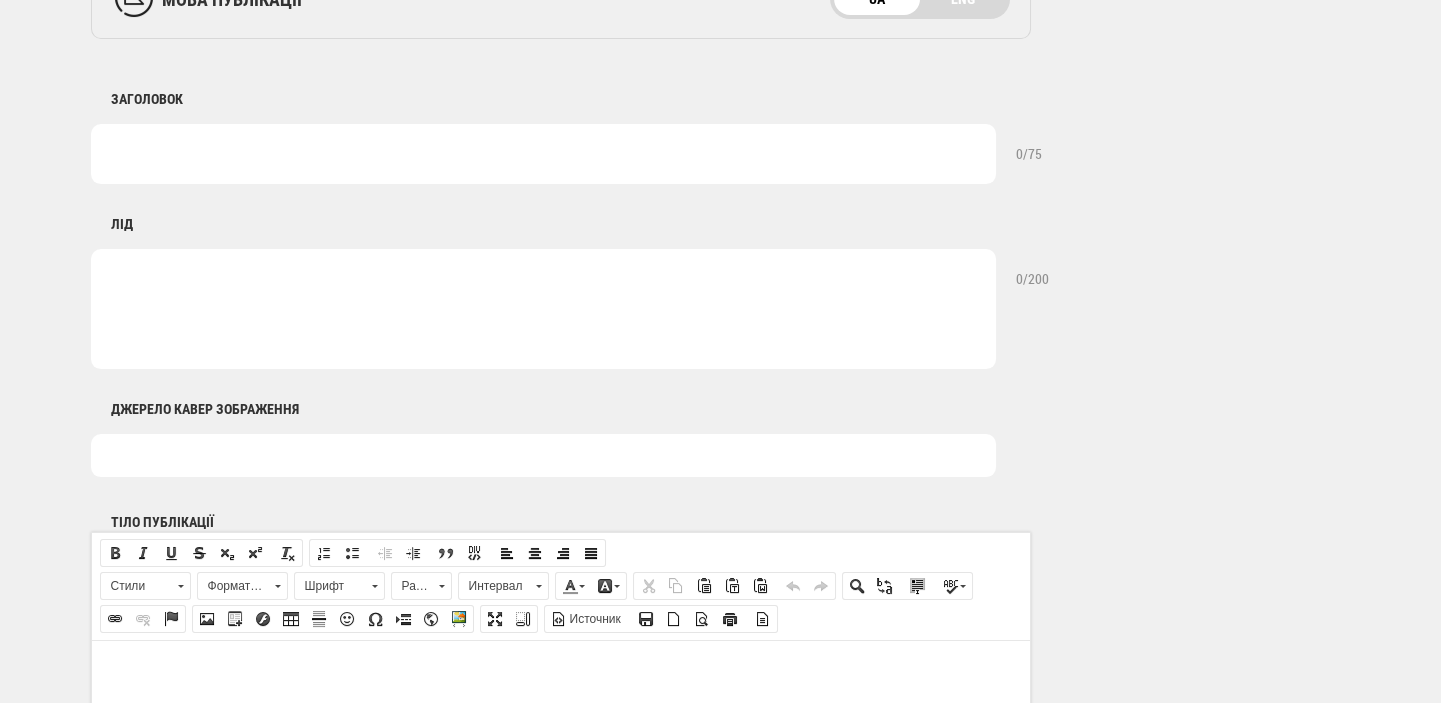 scroll, scrollTop: 848, scrollLeft: 0, axis: vertical 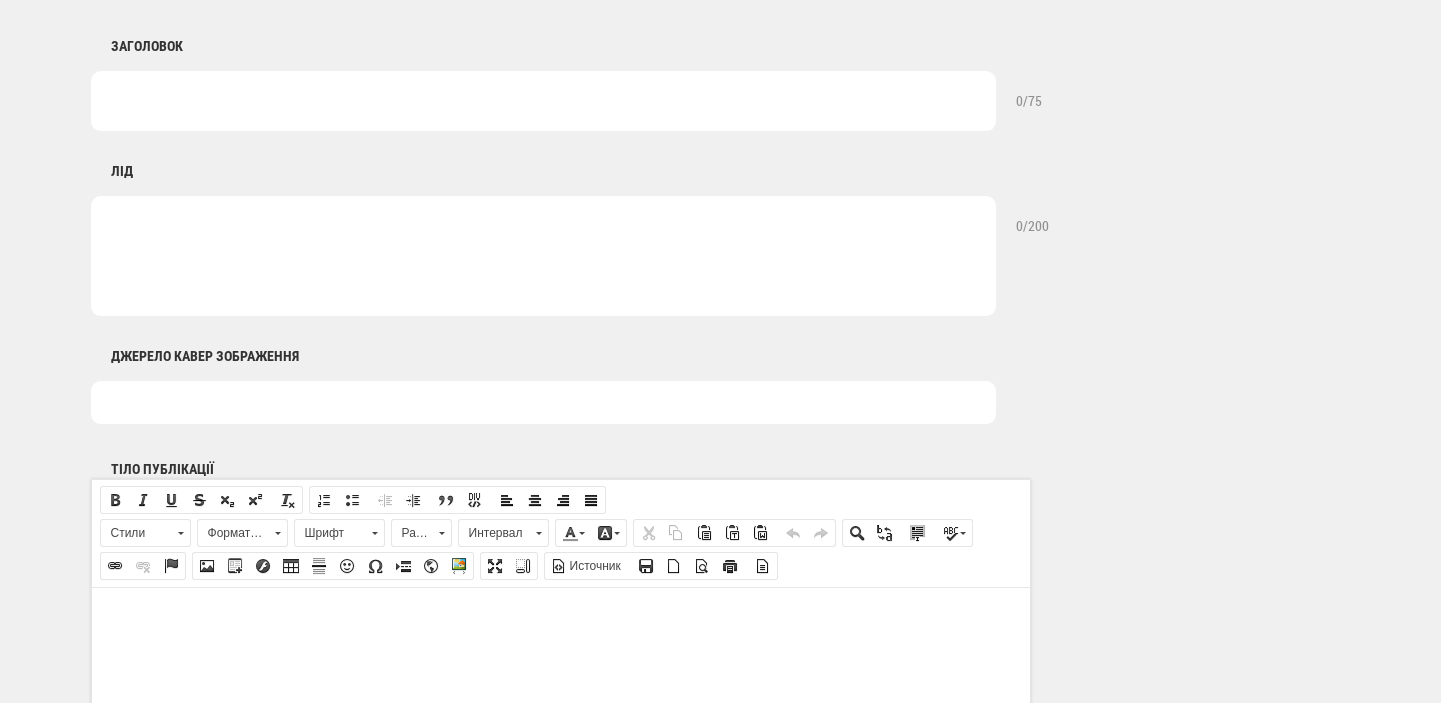 drag, startPoint x: 348, startPoint y: 402, endPoint x: 350, endPoint y: 416, distance: 14.142136 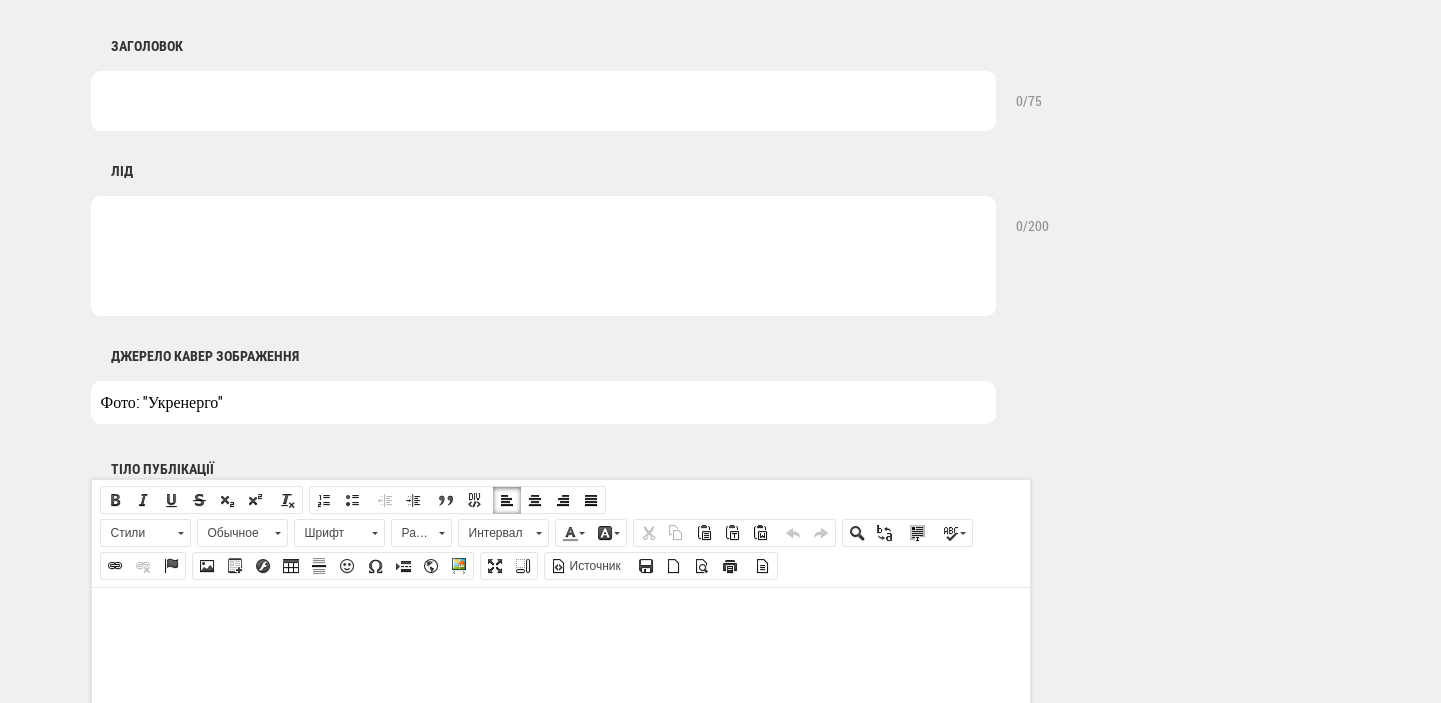 click at bounding box center [560, 617] 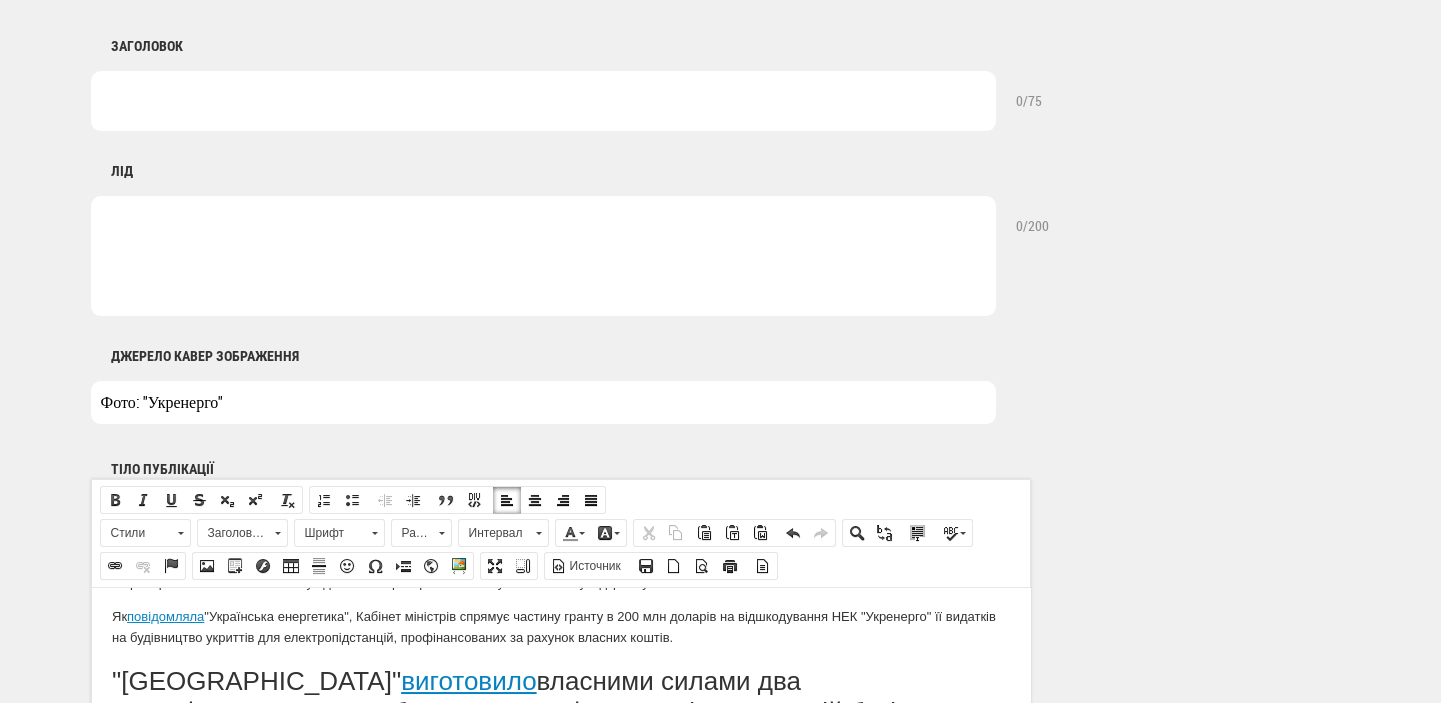 scroll, scrollTop: 965, scrollLeft: 0, axis: vertical 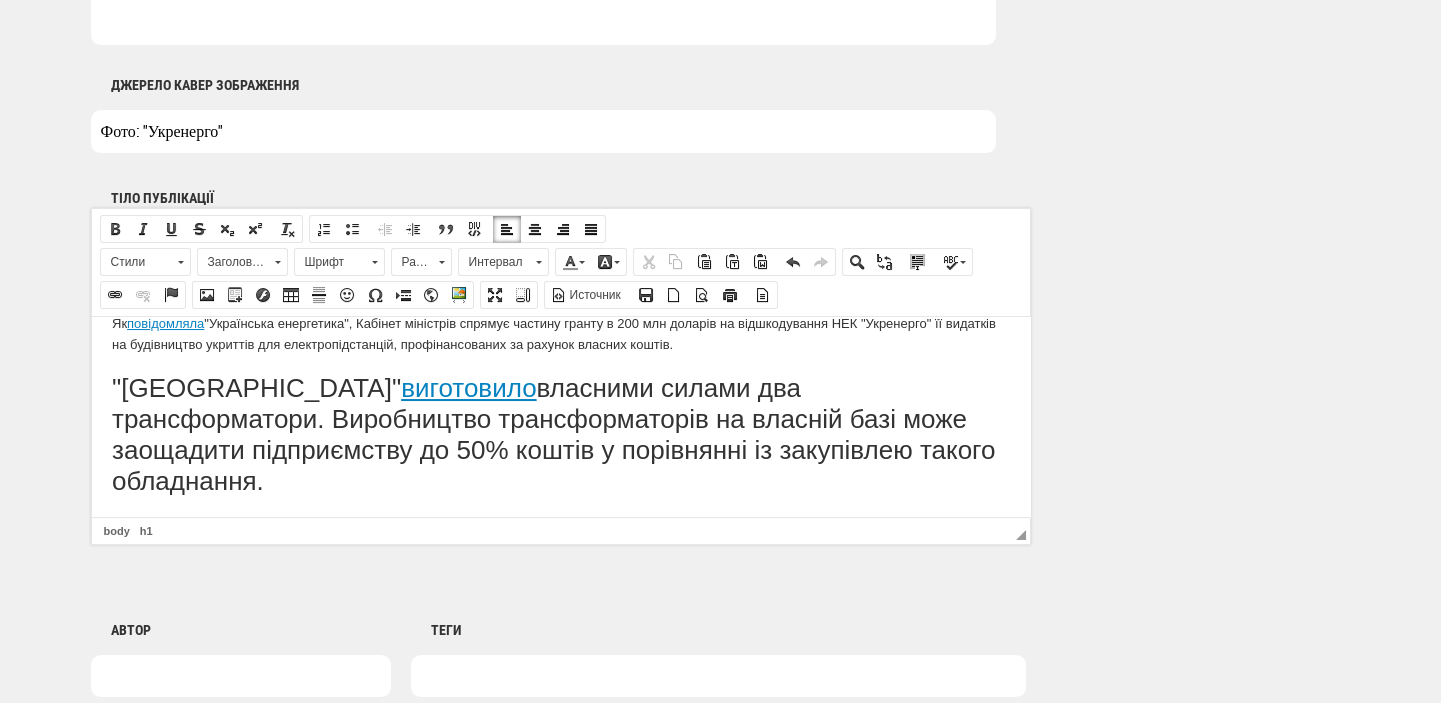 drag, startPoint x: 107, startPoint y: 405, endPoint x: 471, endPoint y: 888, distance: 604.80164 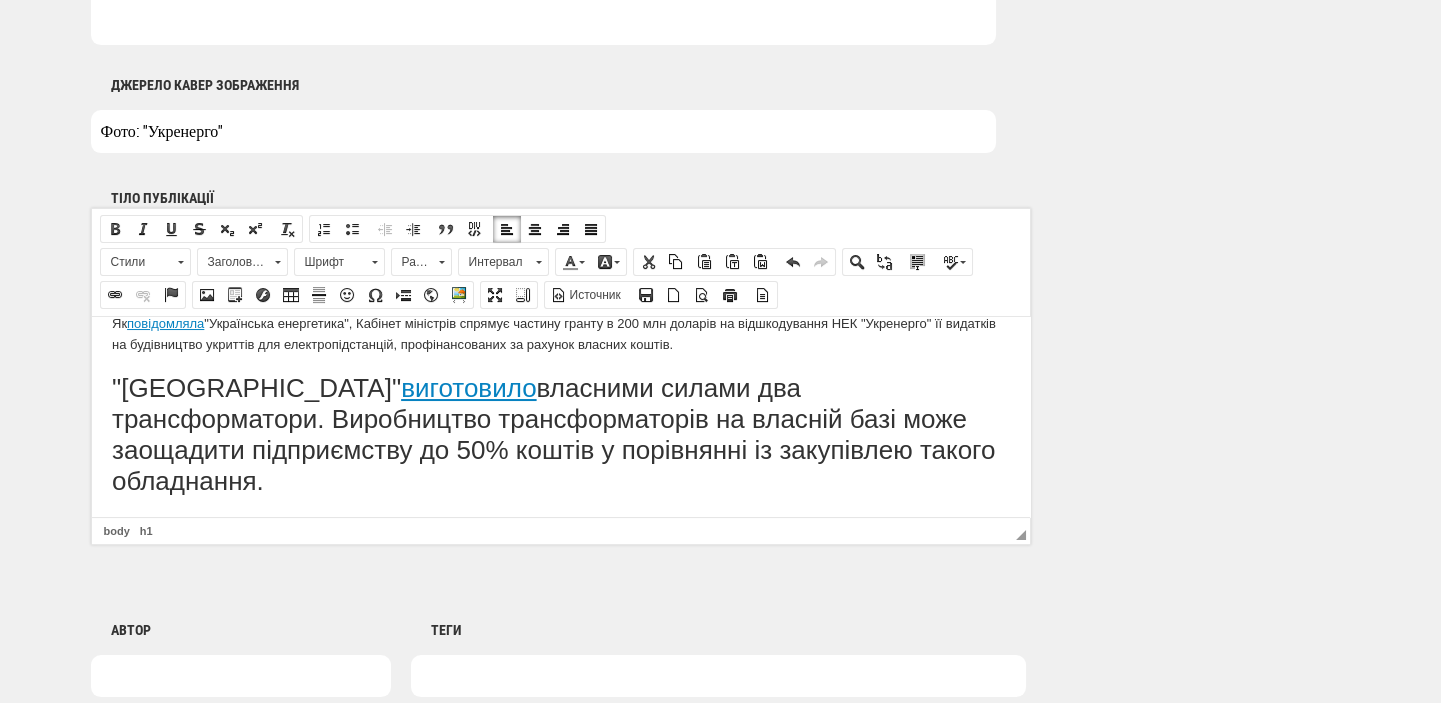 click on "Заголовок 1" at bounding box center [233, 262] 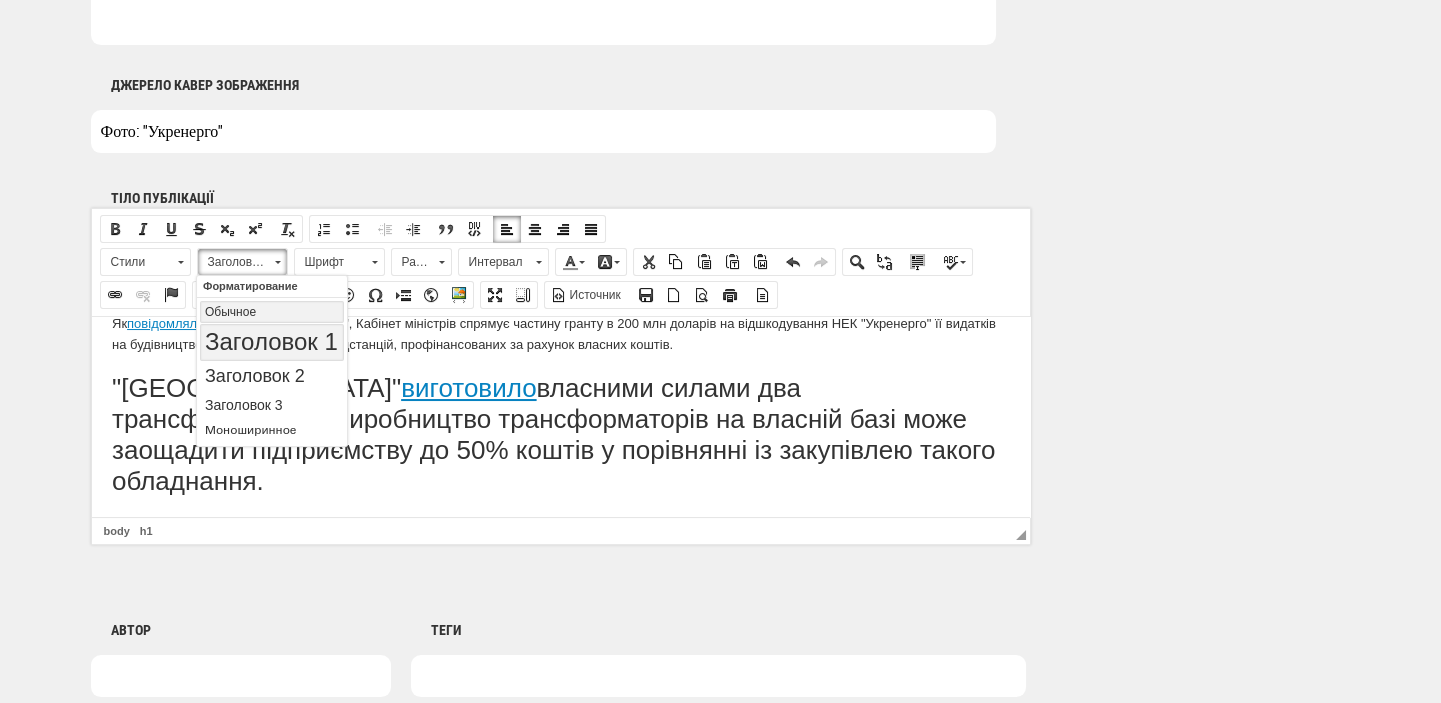scroll, scrollTop: 0, scrollLeft: 0, axis: both 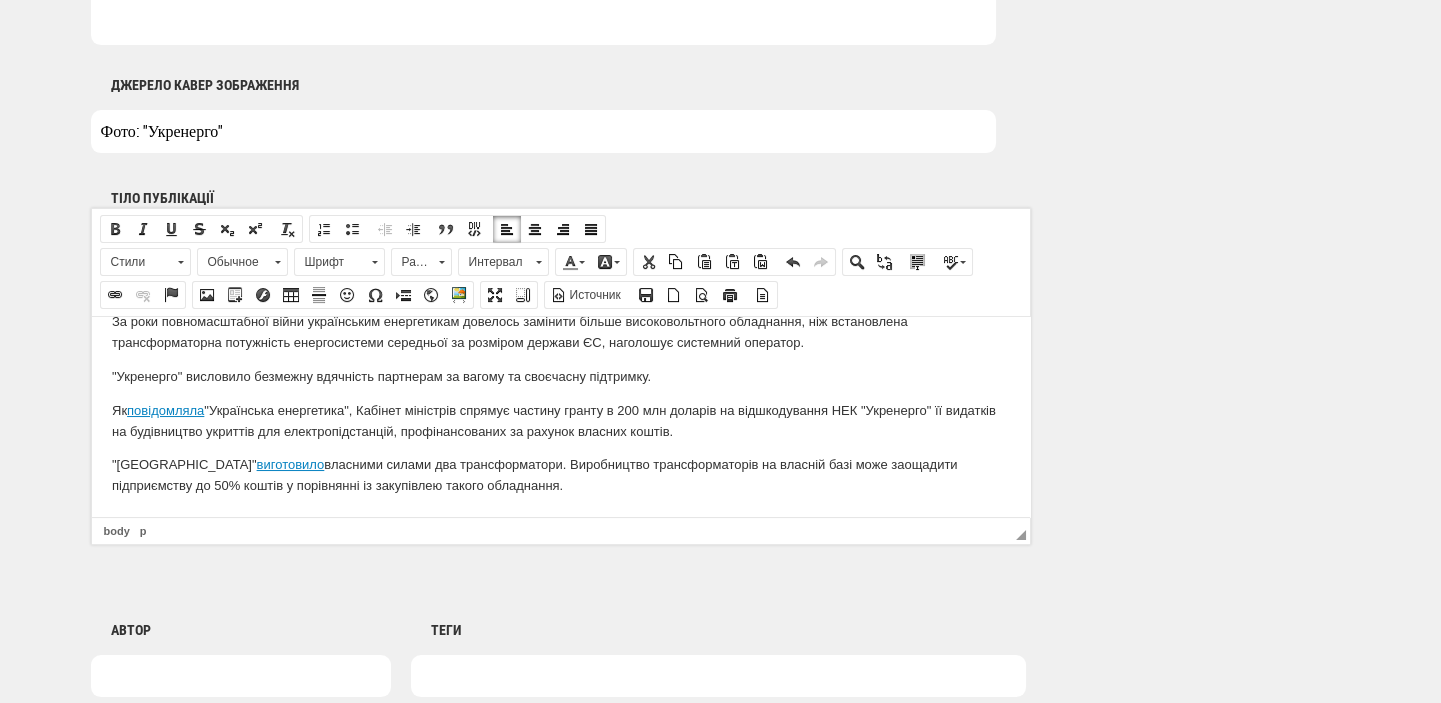 click on "Як  повідомляла  "Українська енергетика", Кабінет міністрів спрямує частину гранту в 200 млн доларів на відшкодування НЕК "Укренерго" її видатків на будівництво укриттів для електропідстанцій, профінансованих за рахунок власних коштів." at bounding box center (560, 421) 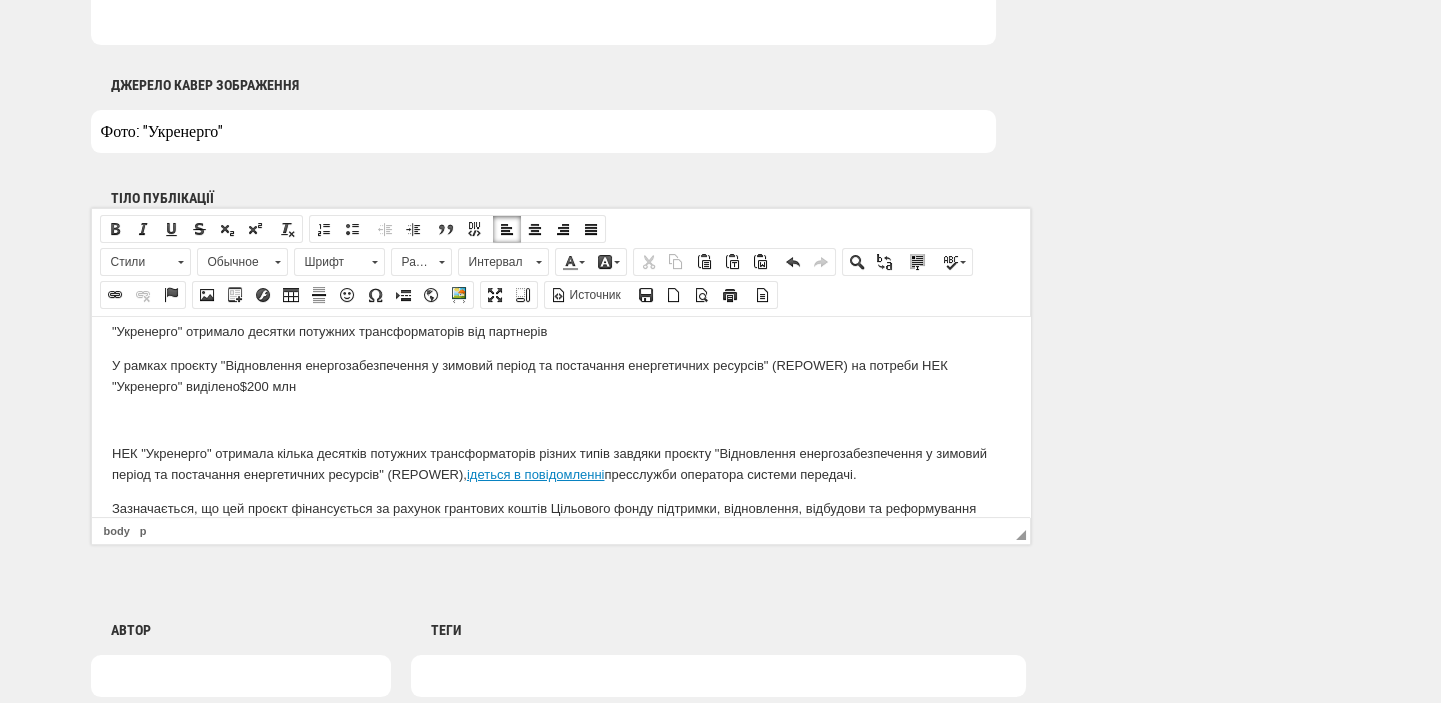 scroll, scrollTop: 0, scrollLeft: 0, axis: both 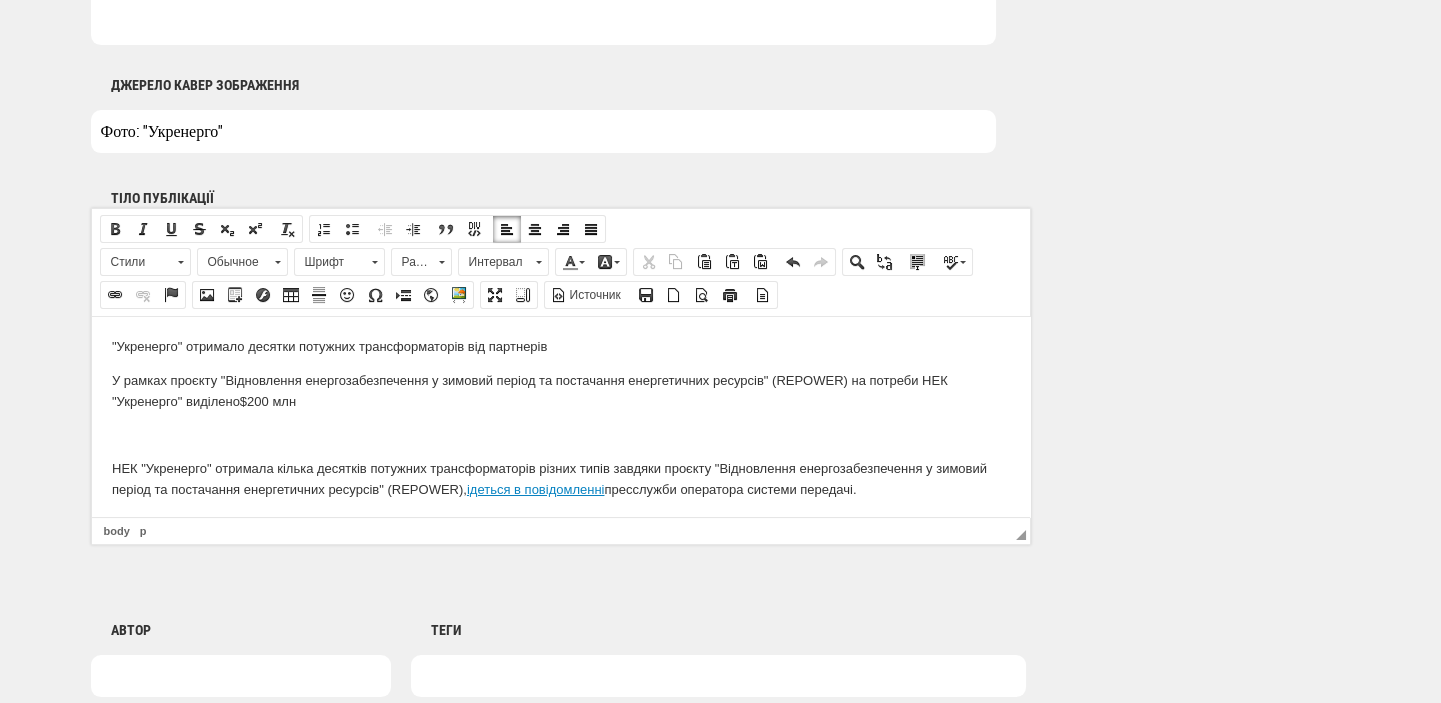 click at bounding box center (560, 434) 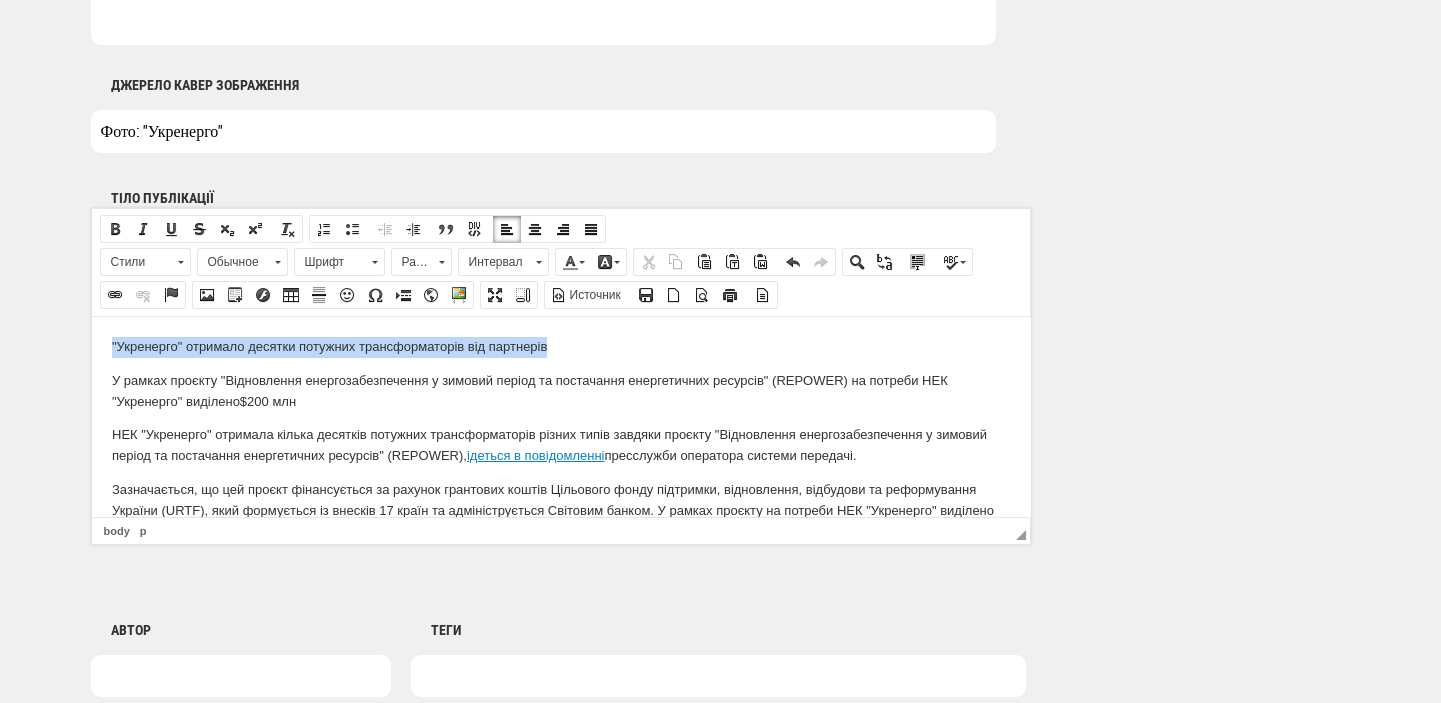 drag, startPoint x: 554, startPoint y: 340, endPoint x: 78, endPoint y: 345, distance: 476.02625 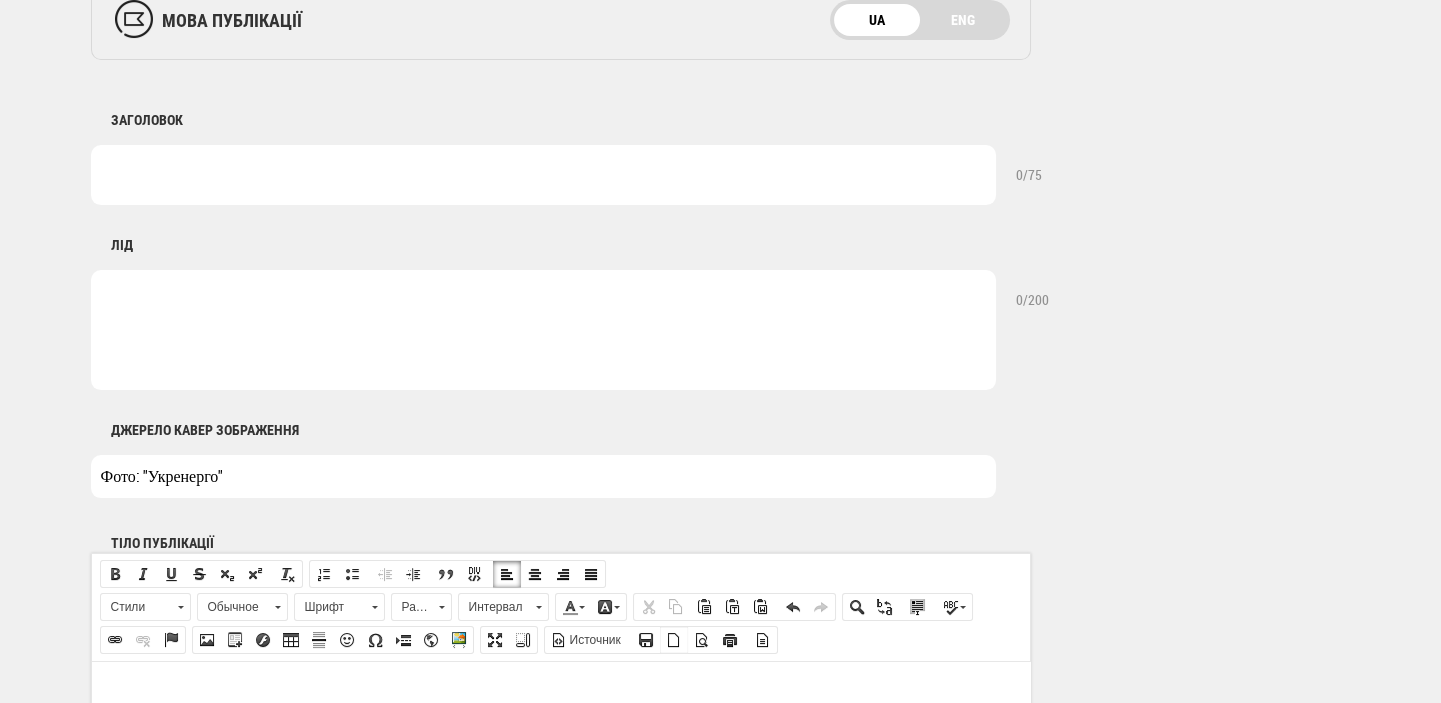 scroll, scrollTop: 695, scrollLeft: 0, axis: vertical 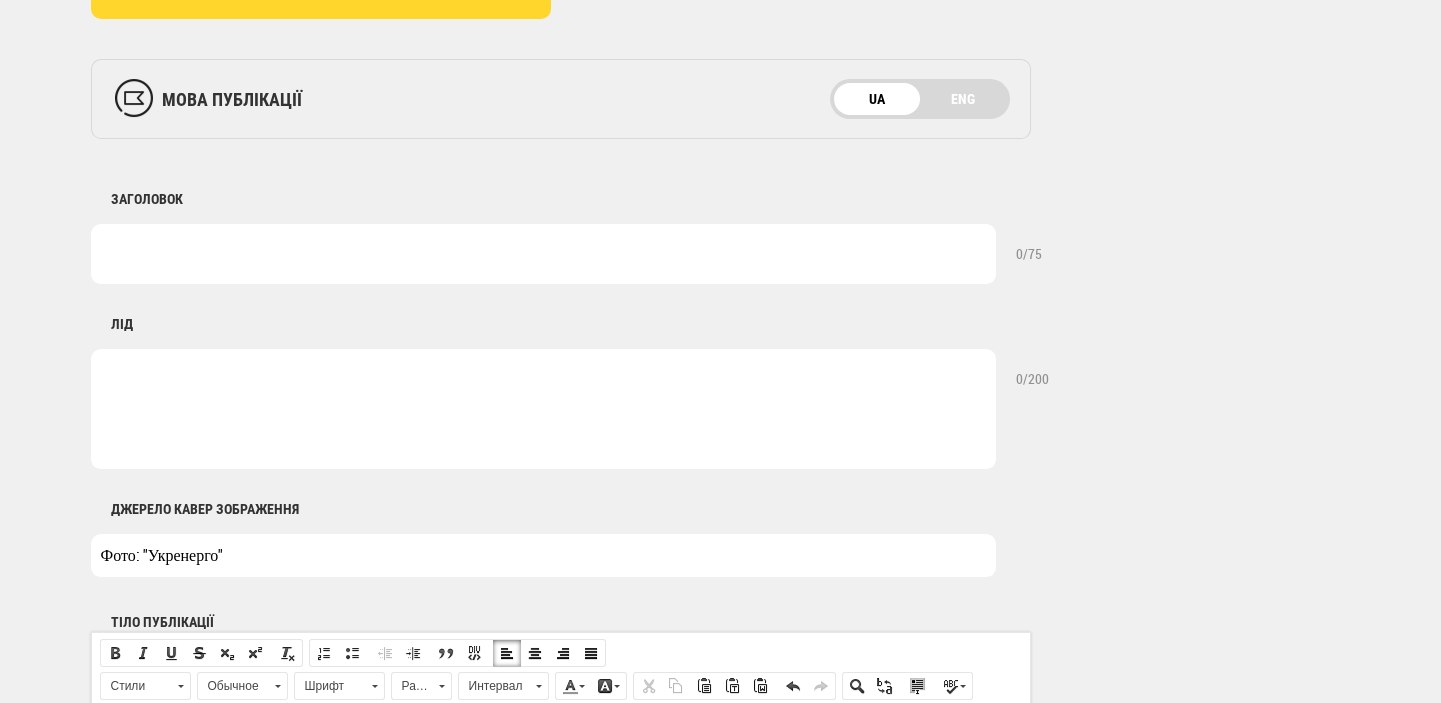 click at bounding box center [543, 254] 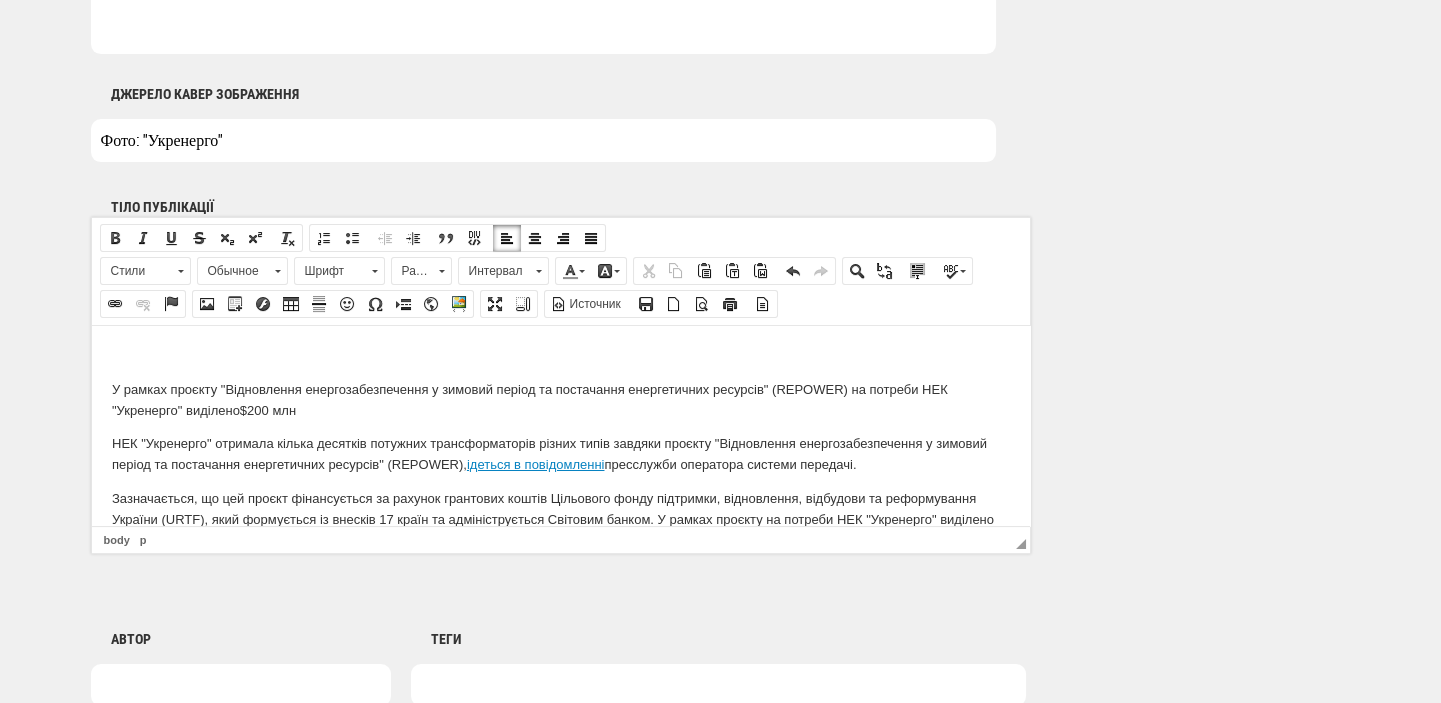 scroll, scrollTop: 1119, scrollLeft: 0, axis: vertical 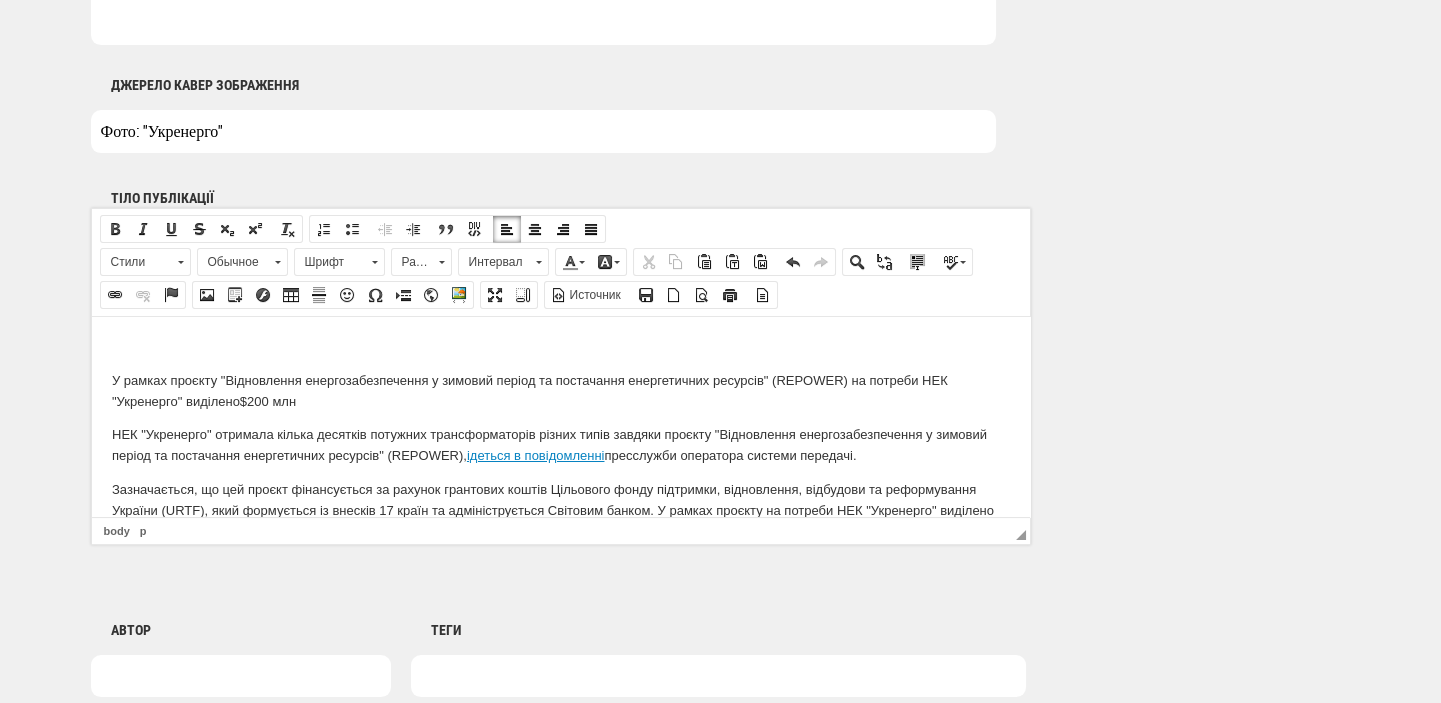 type on ""Укренерго" отримало десятки потужних трансформаторів від партнерів" 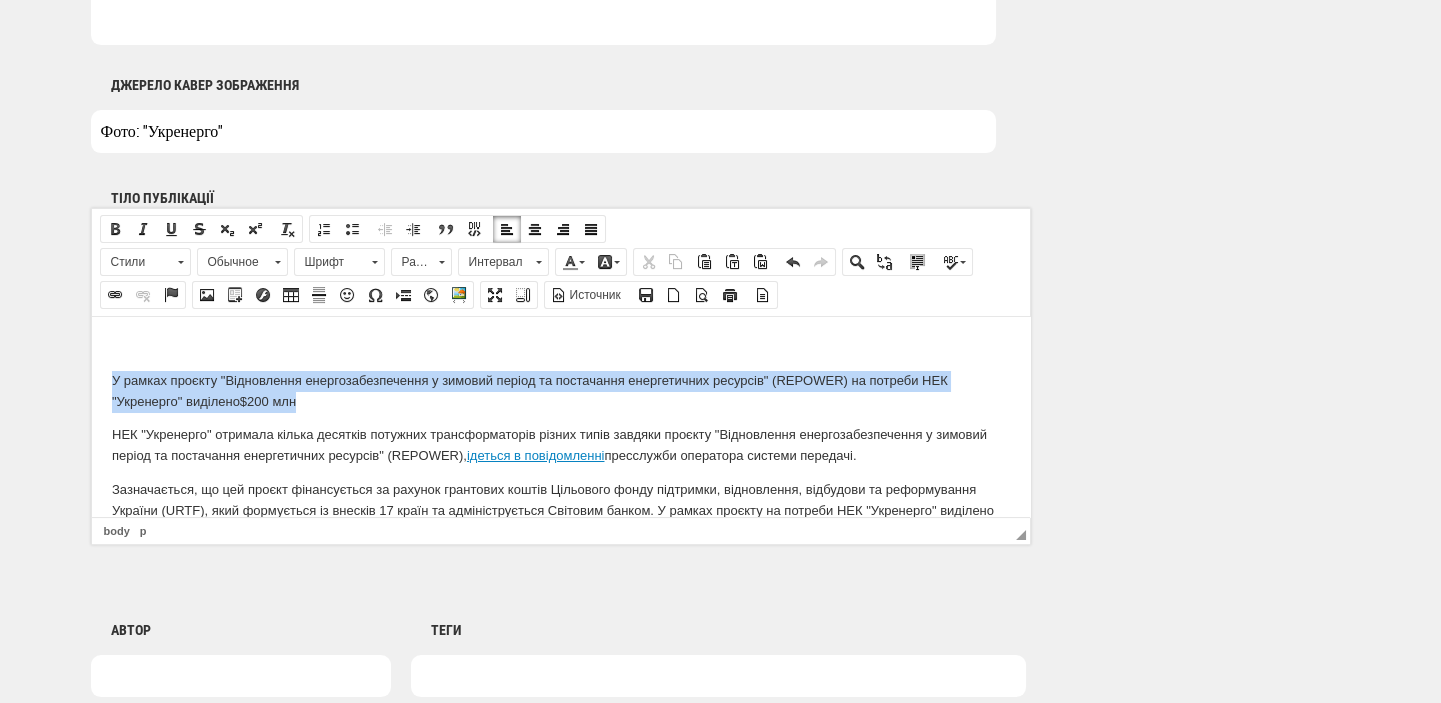 drag, startPoint x: 315, startPoint y: 404, endPoint x: 92, endPoint y: 378, distance: 224.51057 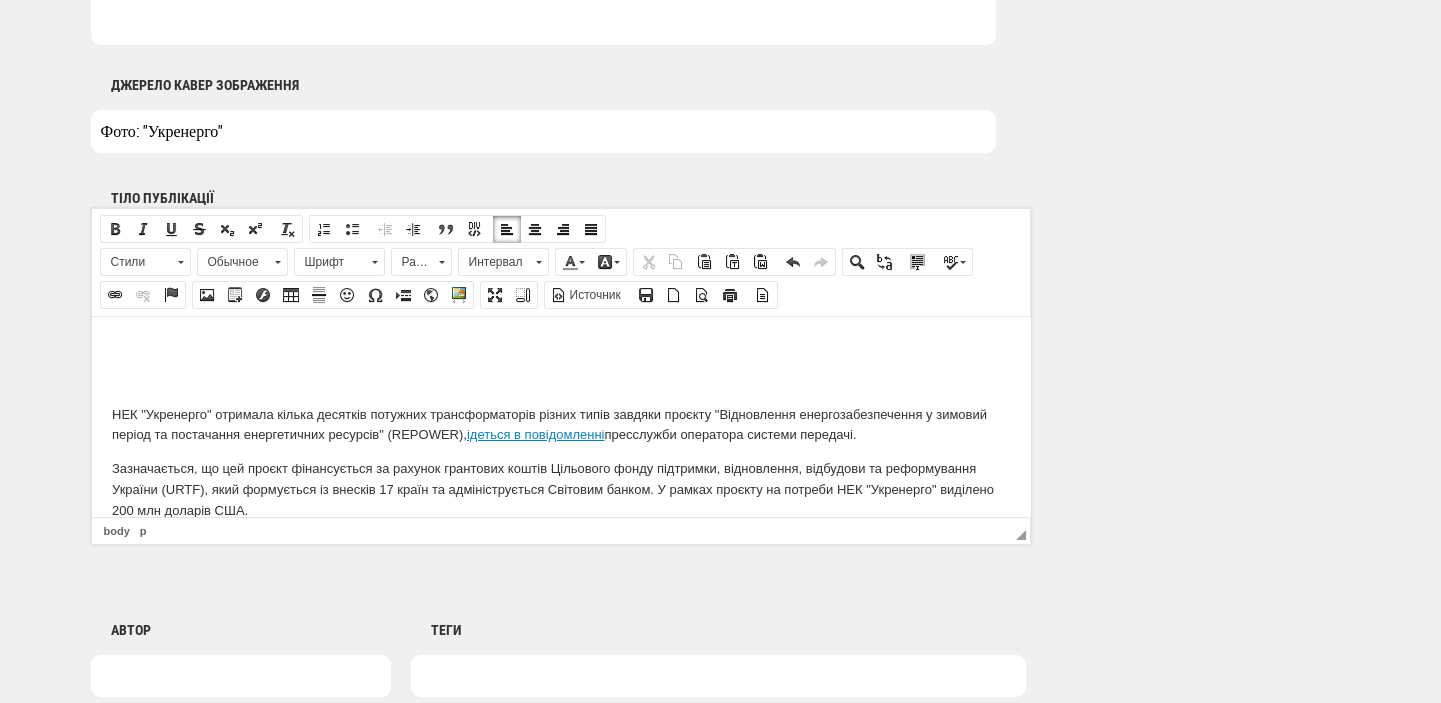 scroll, scrollTop: 907, scrollLeft: 0, axis: vertical 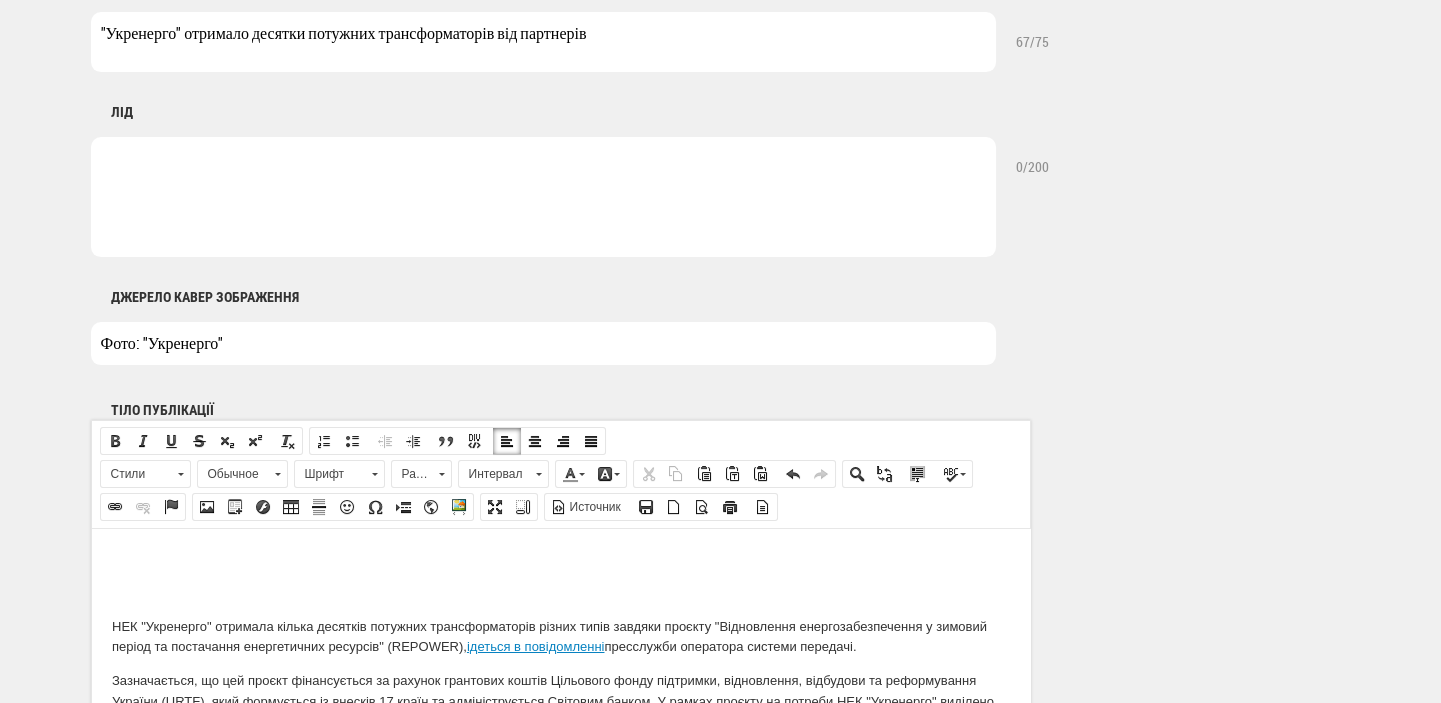 click at bounding box center [543, 197] 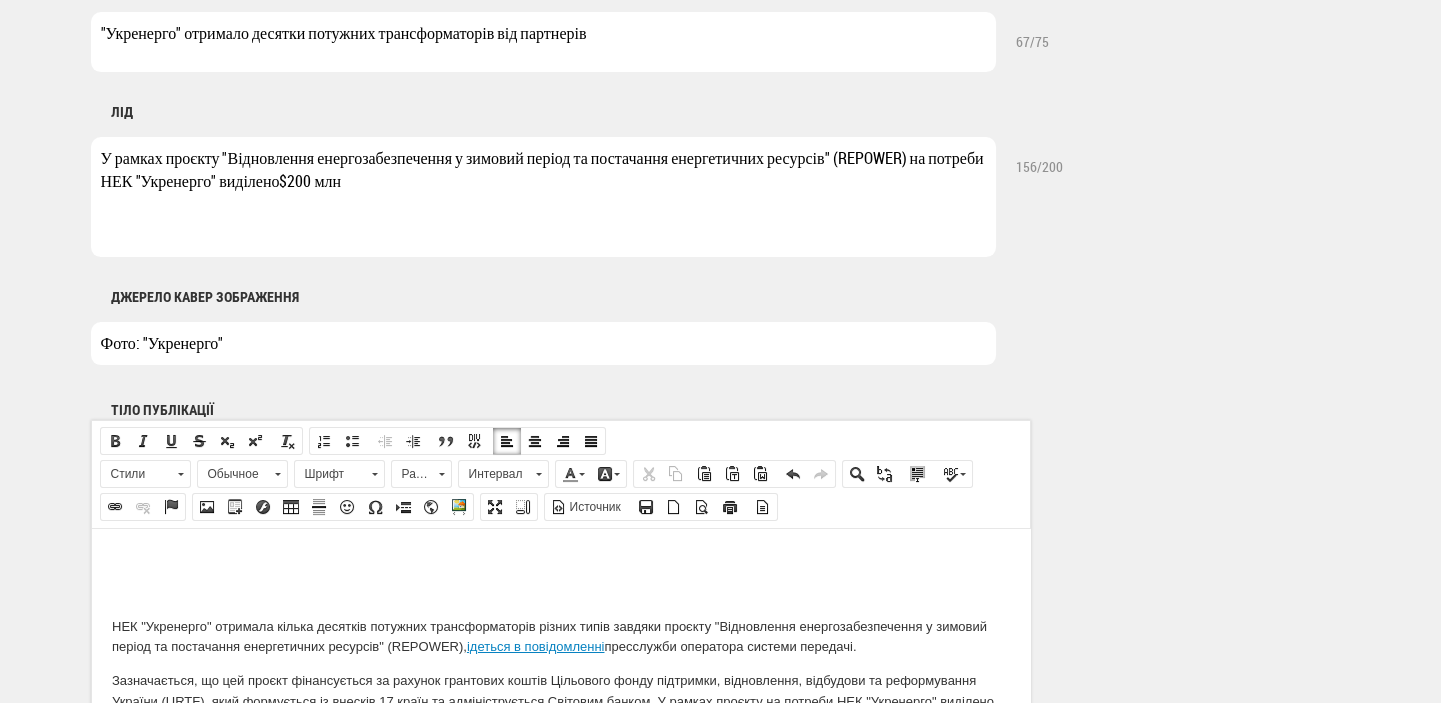 click on "У рамках проєкту "Відновлення енергозабезпечення у зимовий період та постачання енергетичних ресурсів" (REPOWER) на потреби НЕК "Укренерго" виділено$200 млн" at bounding box center (543, 197) 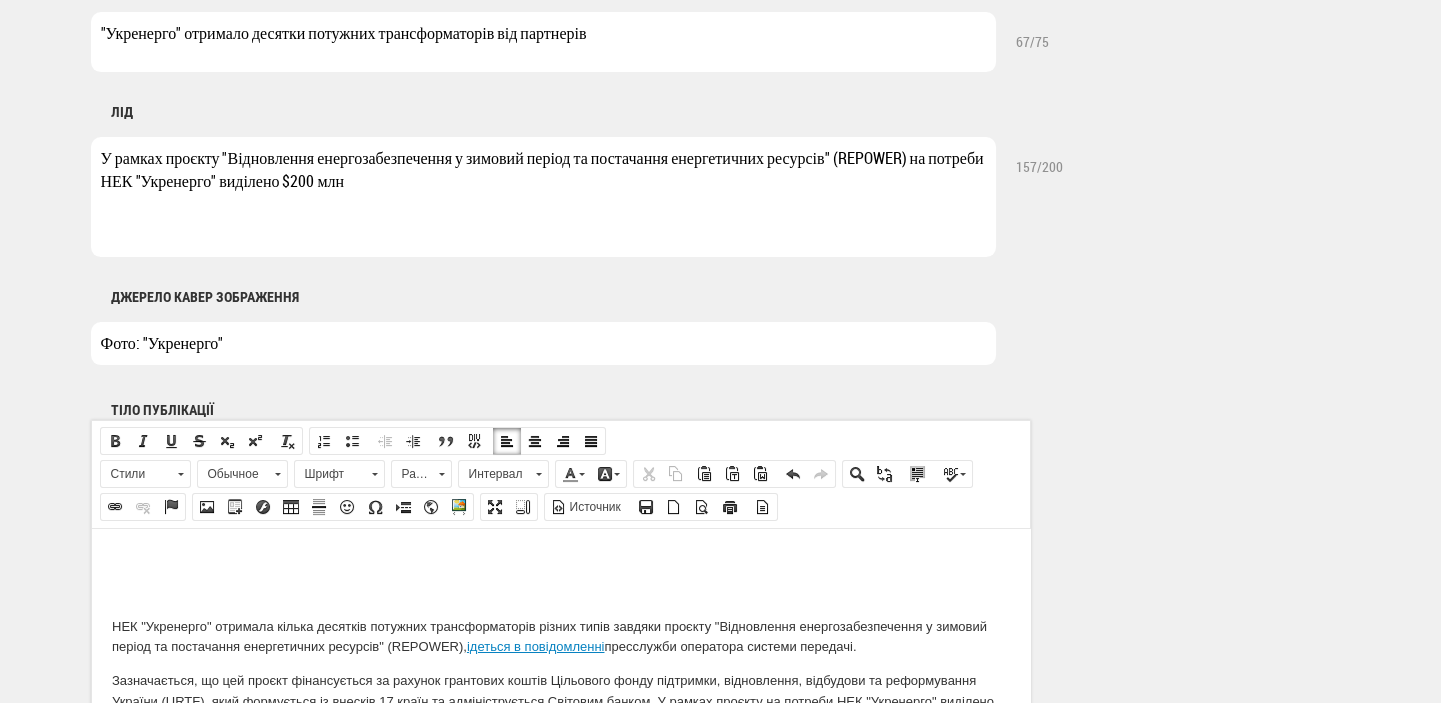 type on "У рамках проєкту "Відновлення енергозабезпечення у зимовий період та постачання енергетичних ресурсів" (REPOWER) на потреби НЕК "Укренерго" виділено $200 млн" 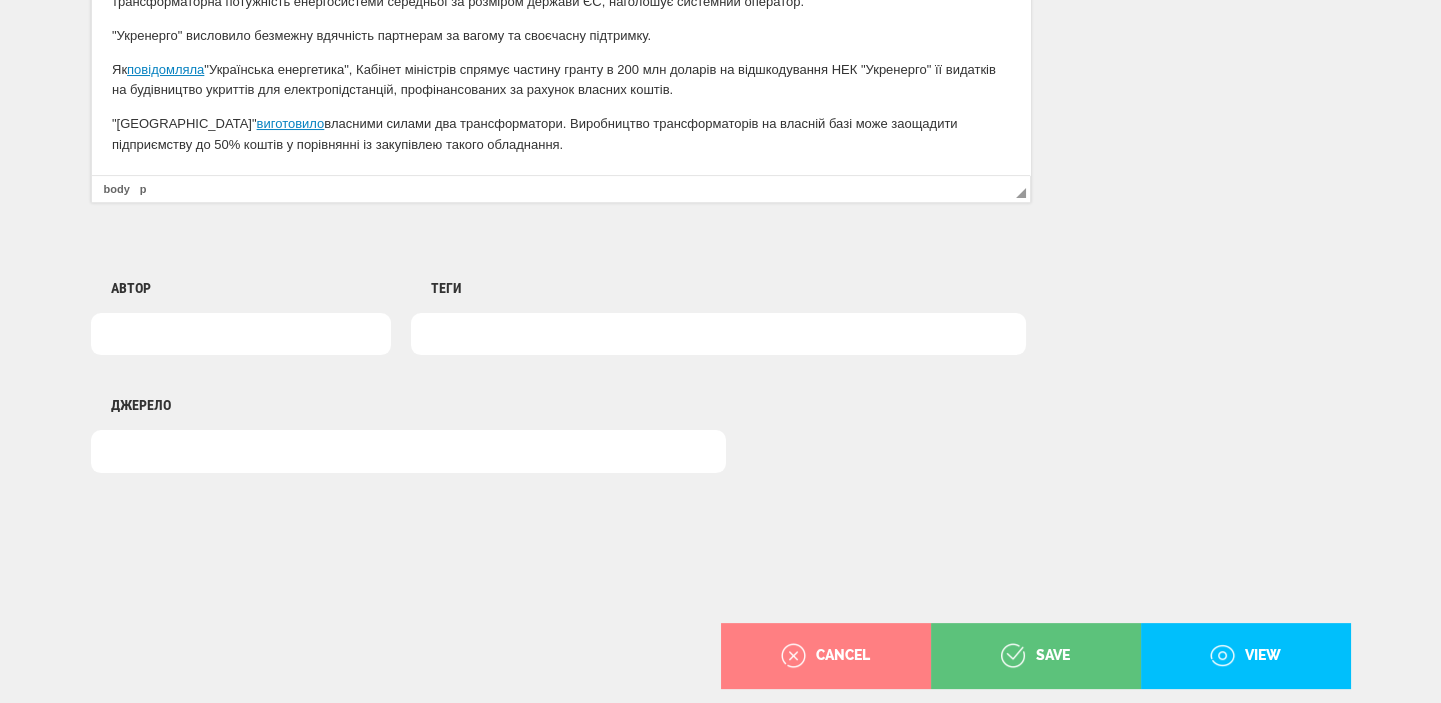 scroll, scrollTop: 1493, scrollLeft: 0, axis: vertical 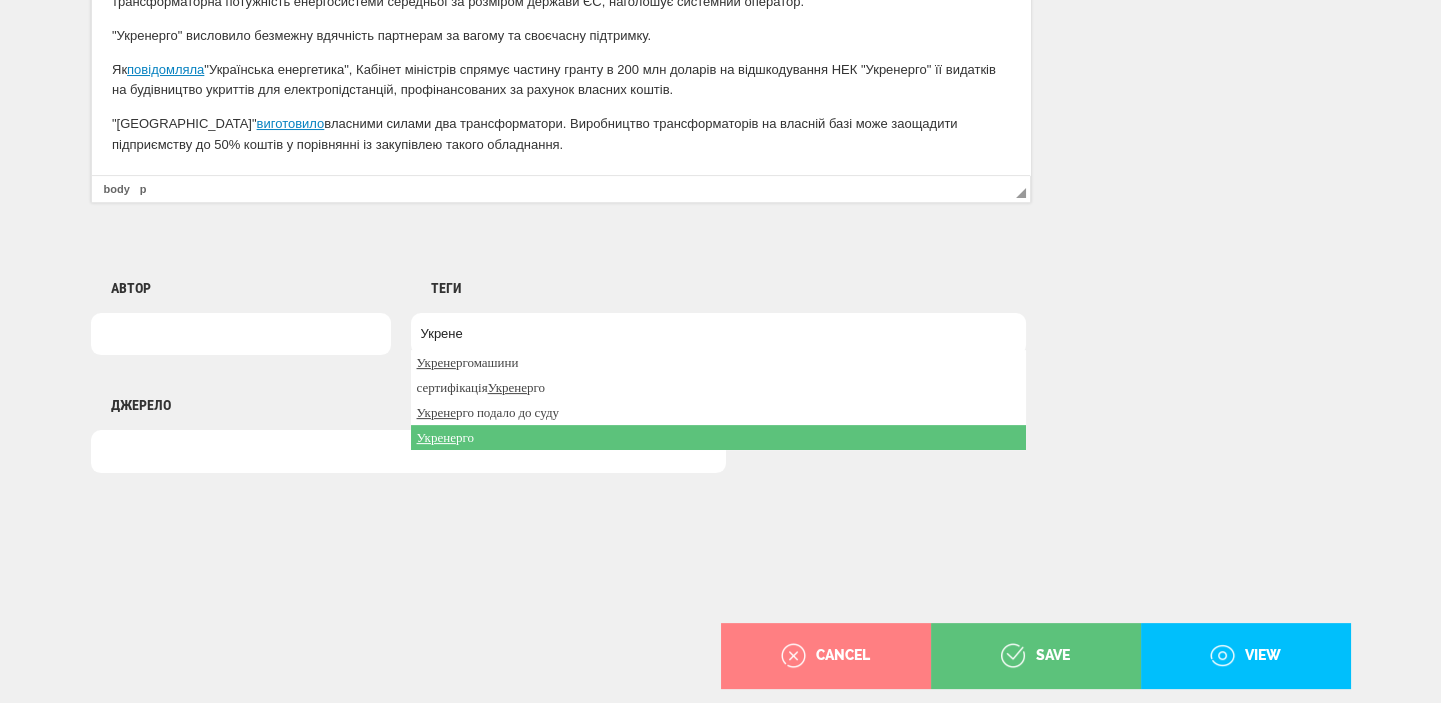 type on "Укрене" 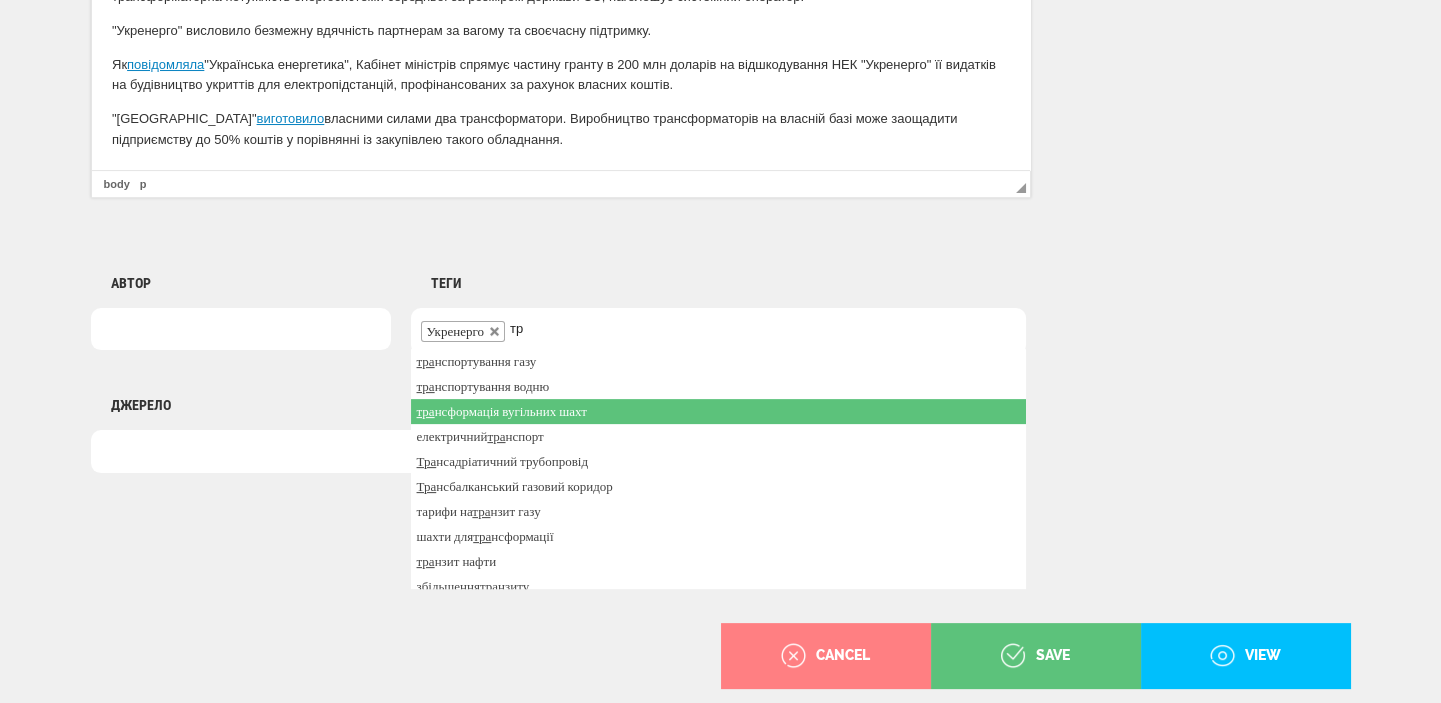 type on "т" 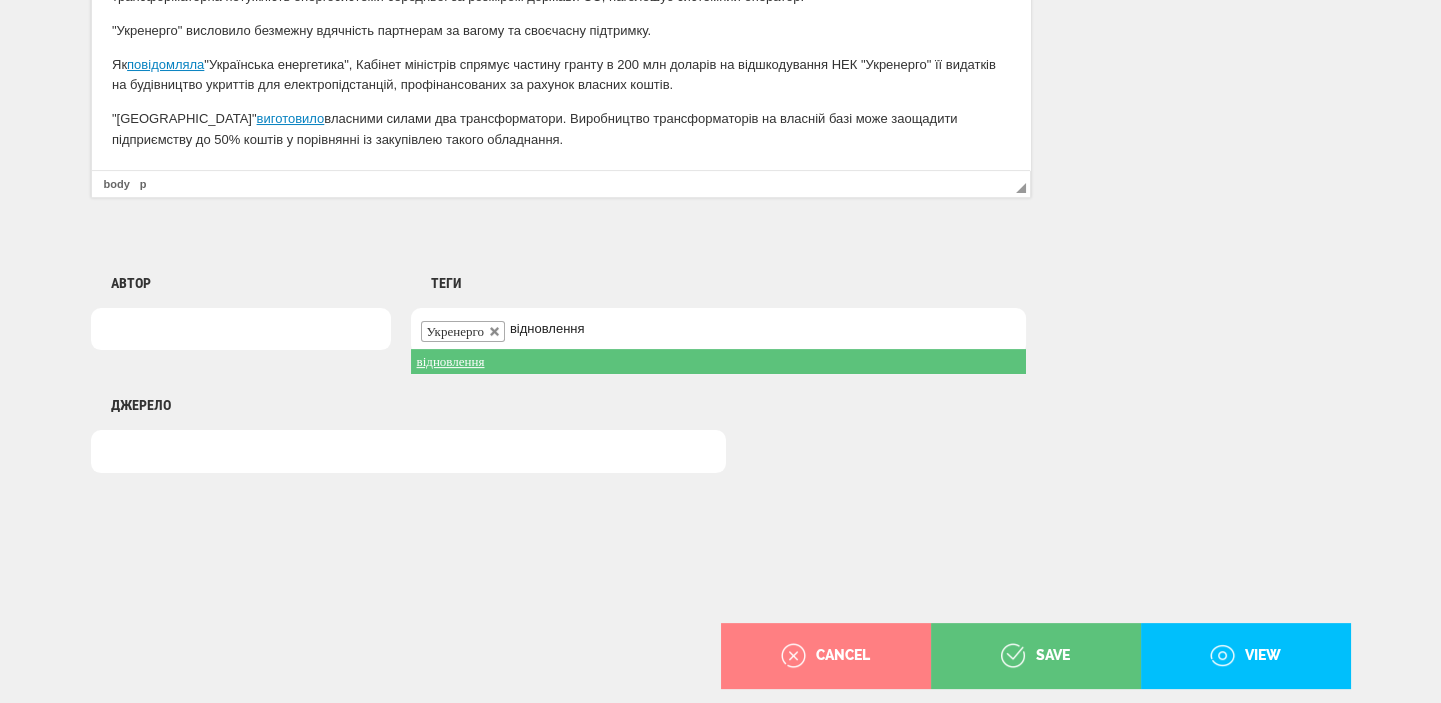 type on "відновлення" 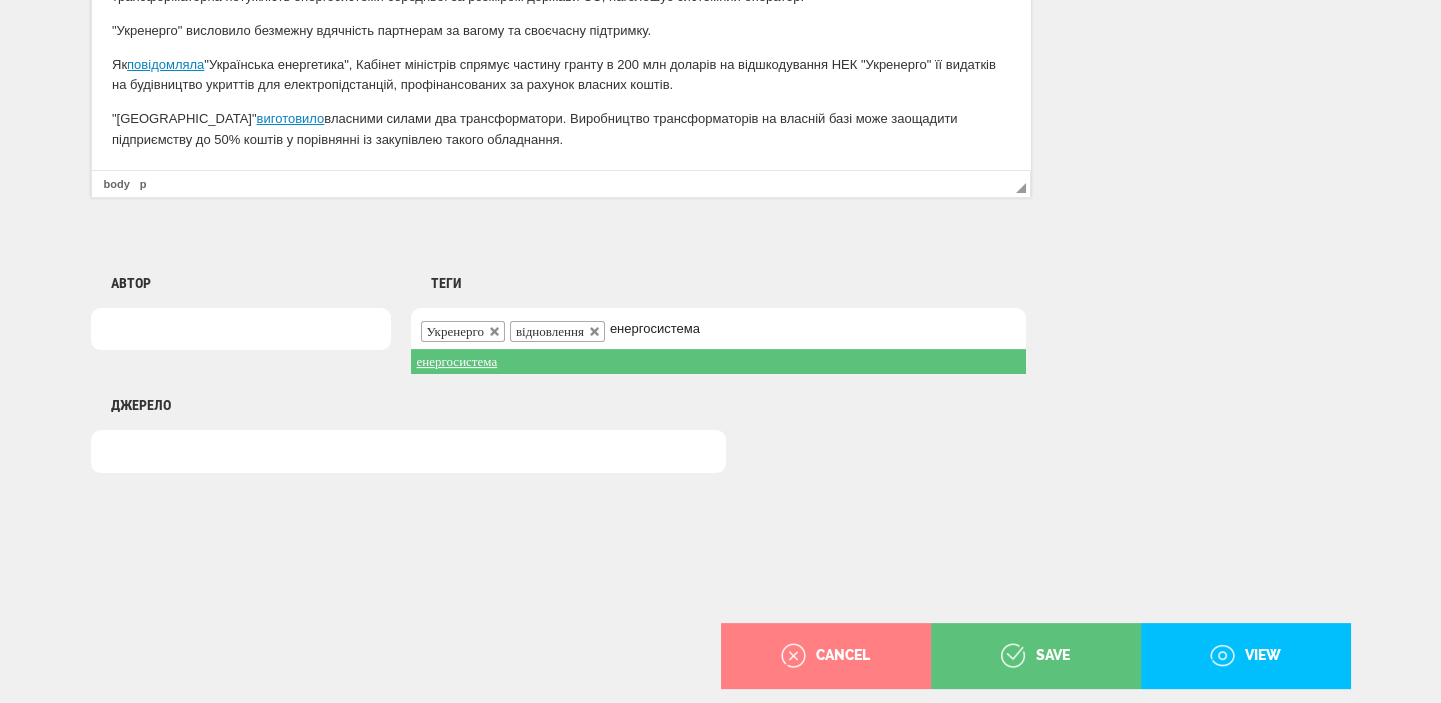 type on "енергосистема" 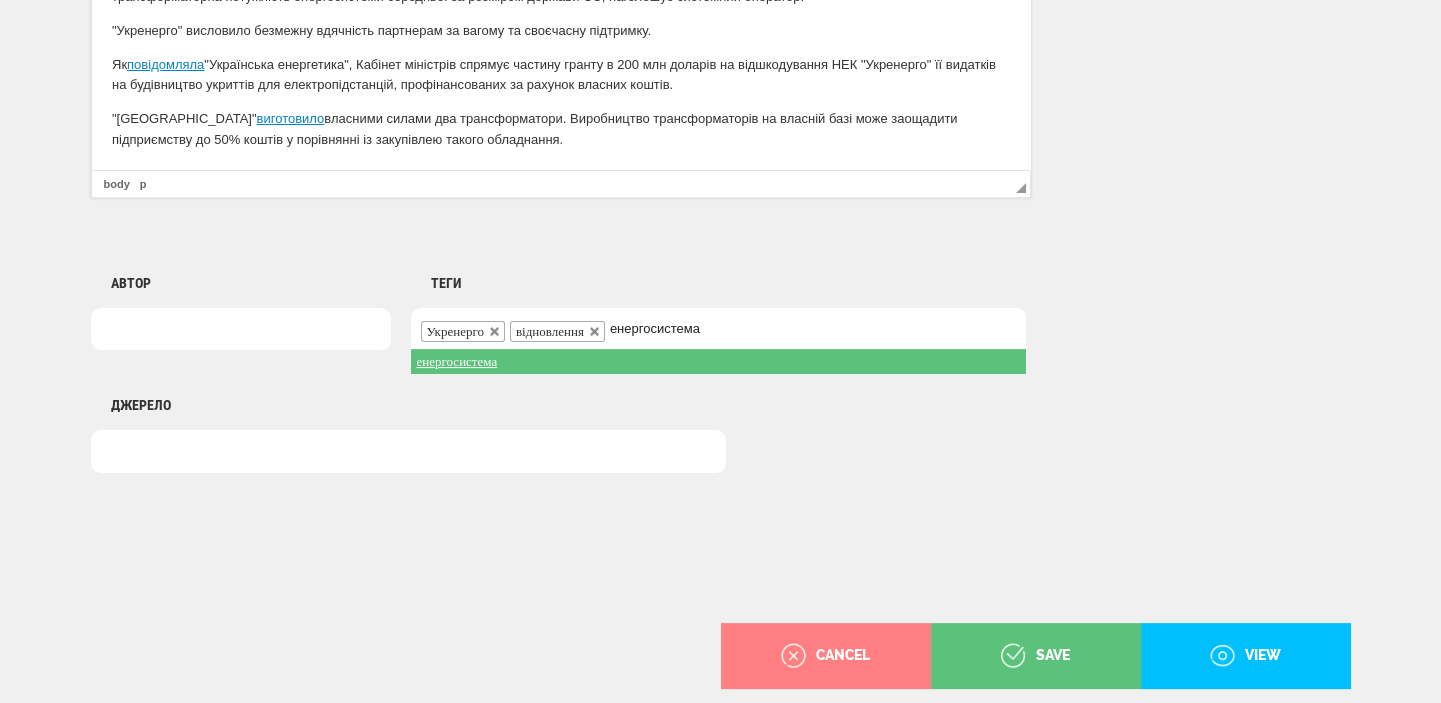 click on "енергосистема" at bounding box center [718, 361] 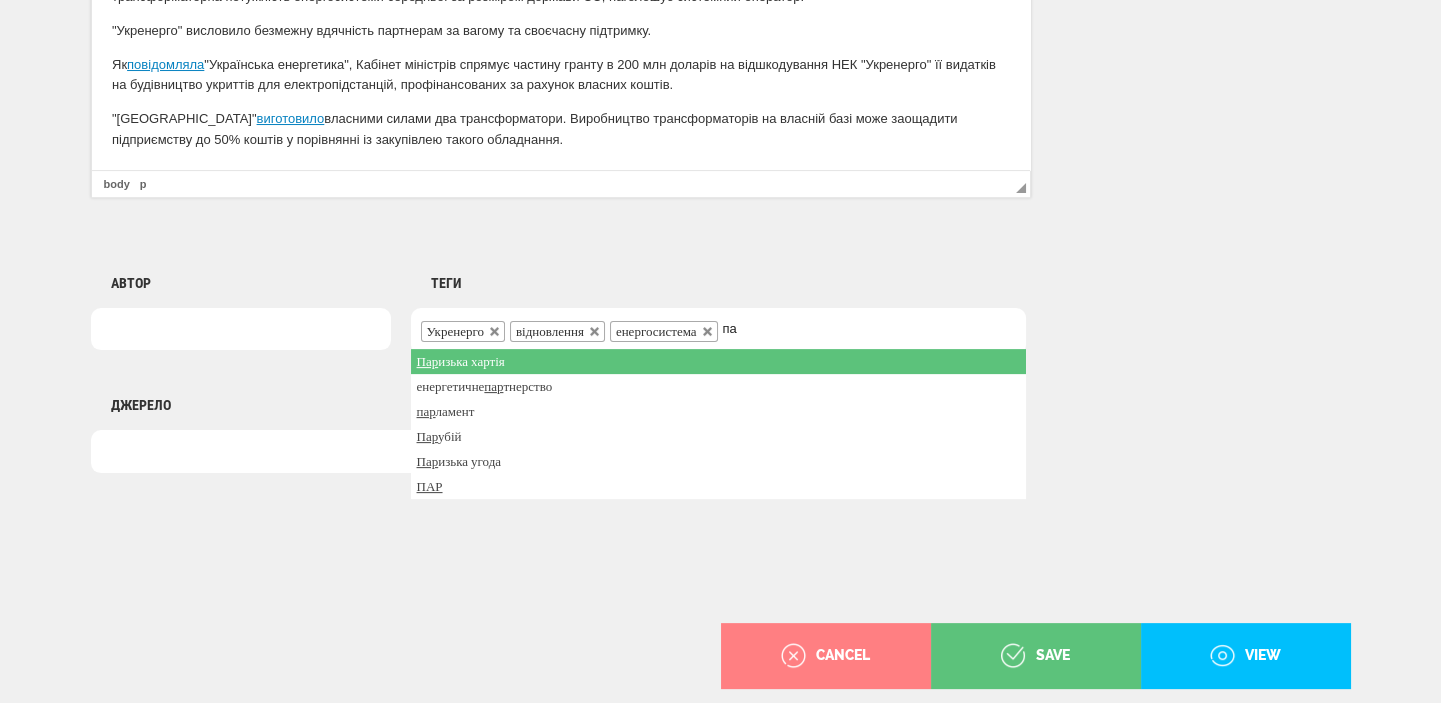 type on "п" 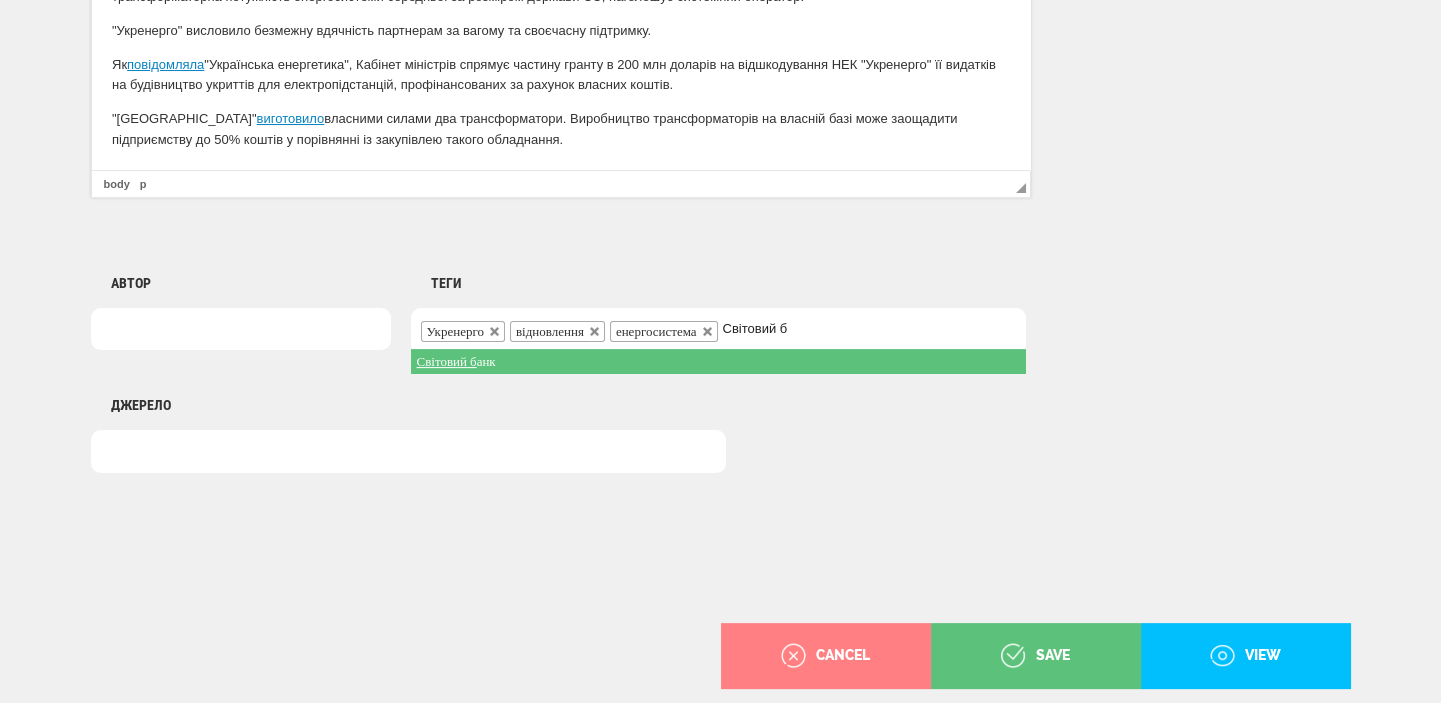 type on "Світовий б" 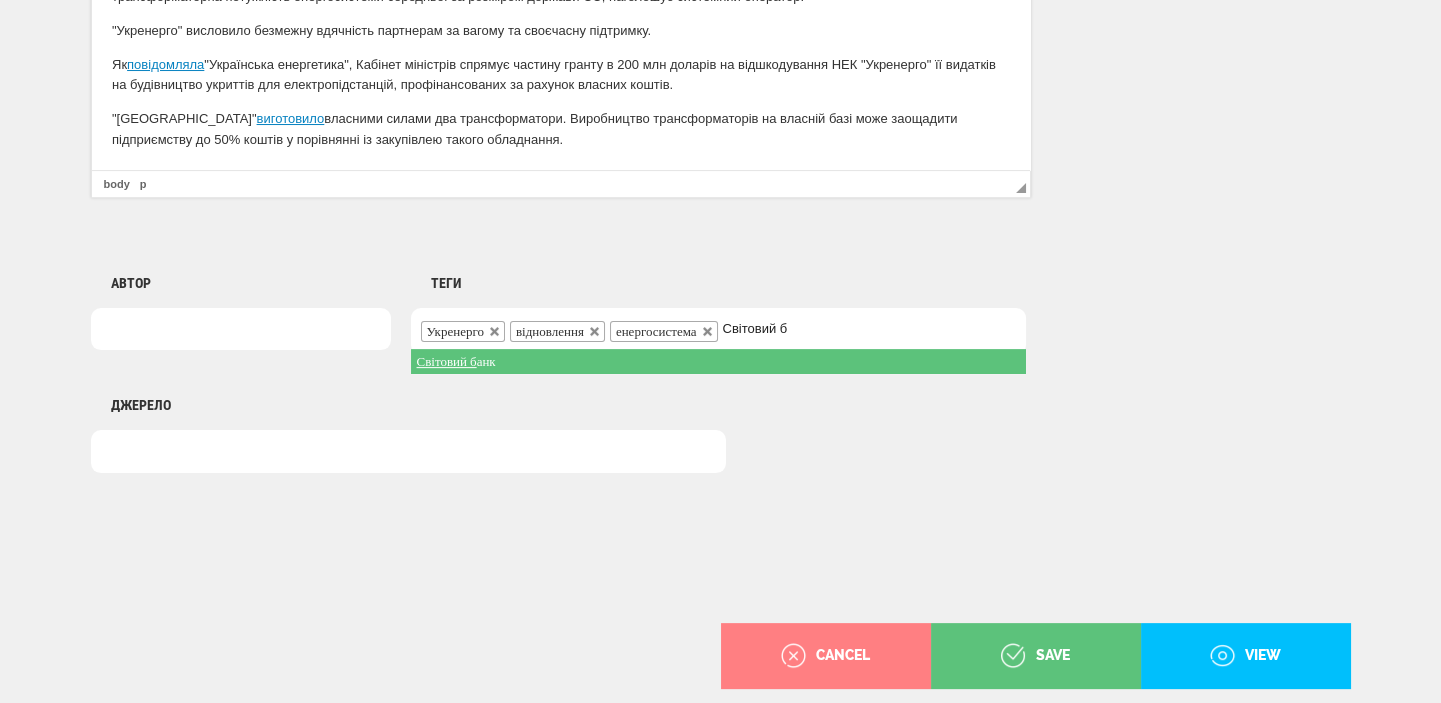 click on "Світовий б анк" at bounding box center (718, 361) 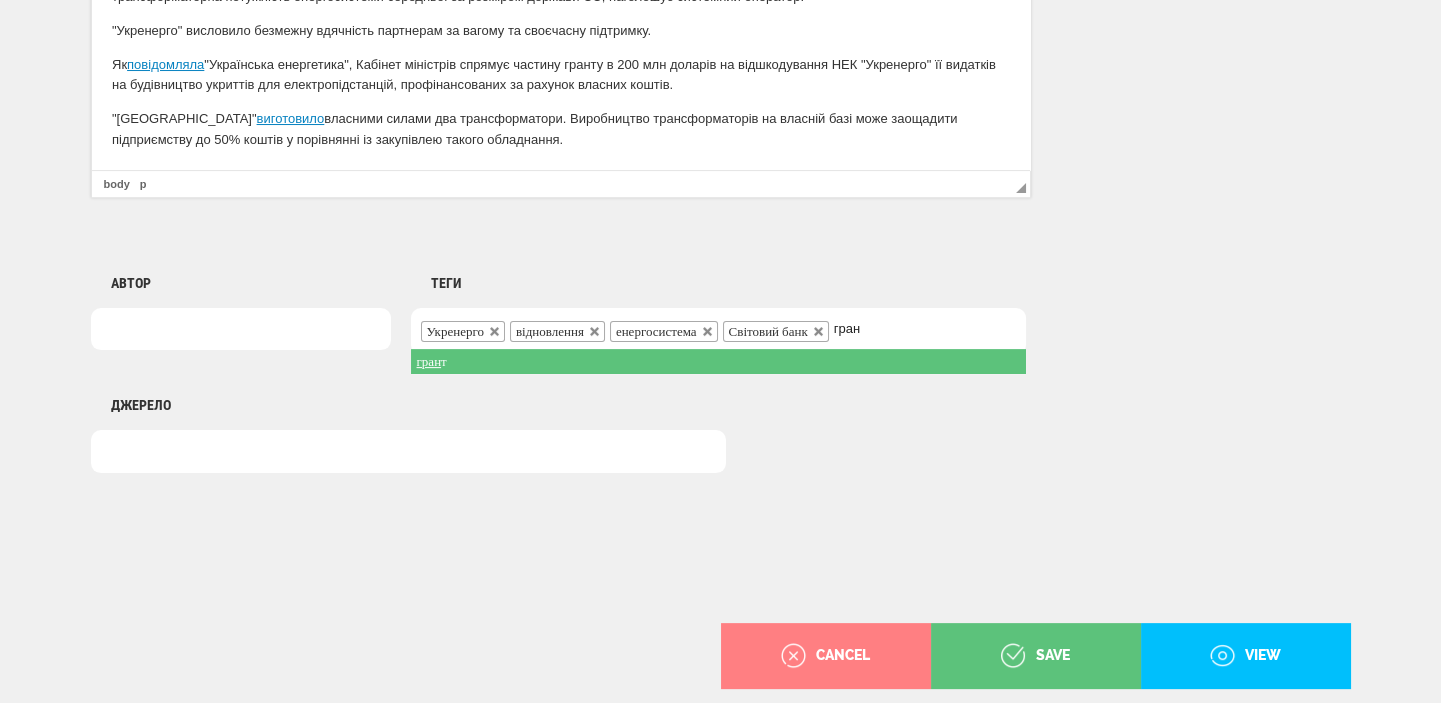 type on "гран" 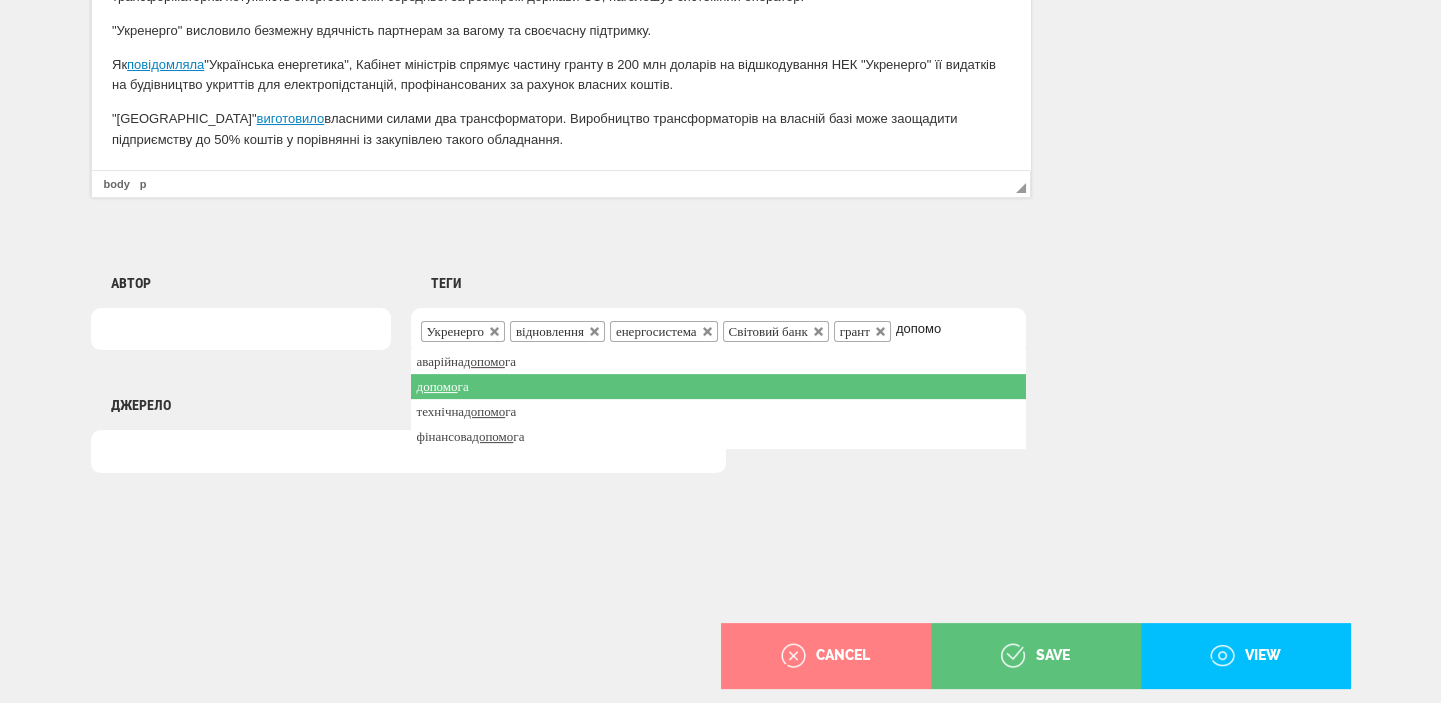 type on "допомо" 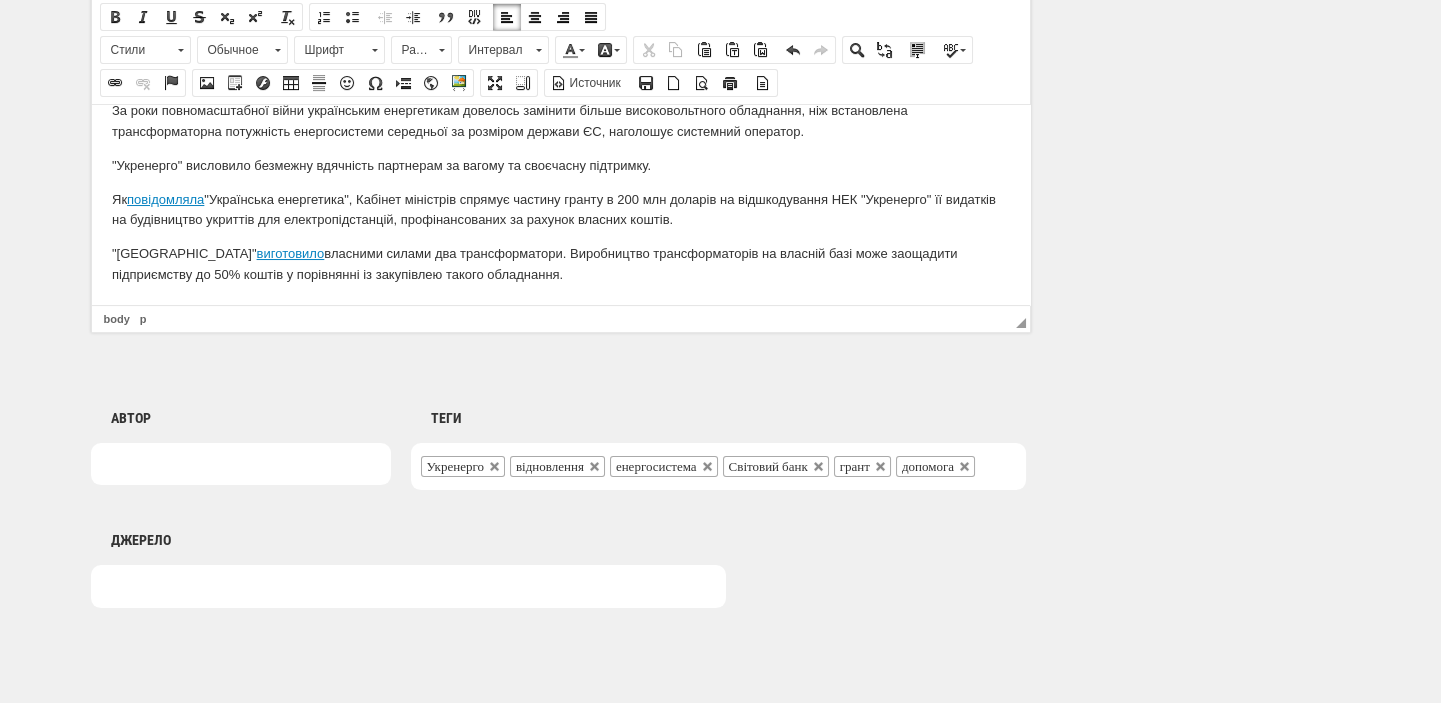 scroll, scrollTop: 1493, scrollLeft: 0, axis: vertical 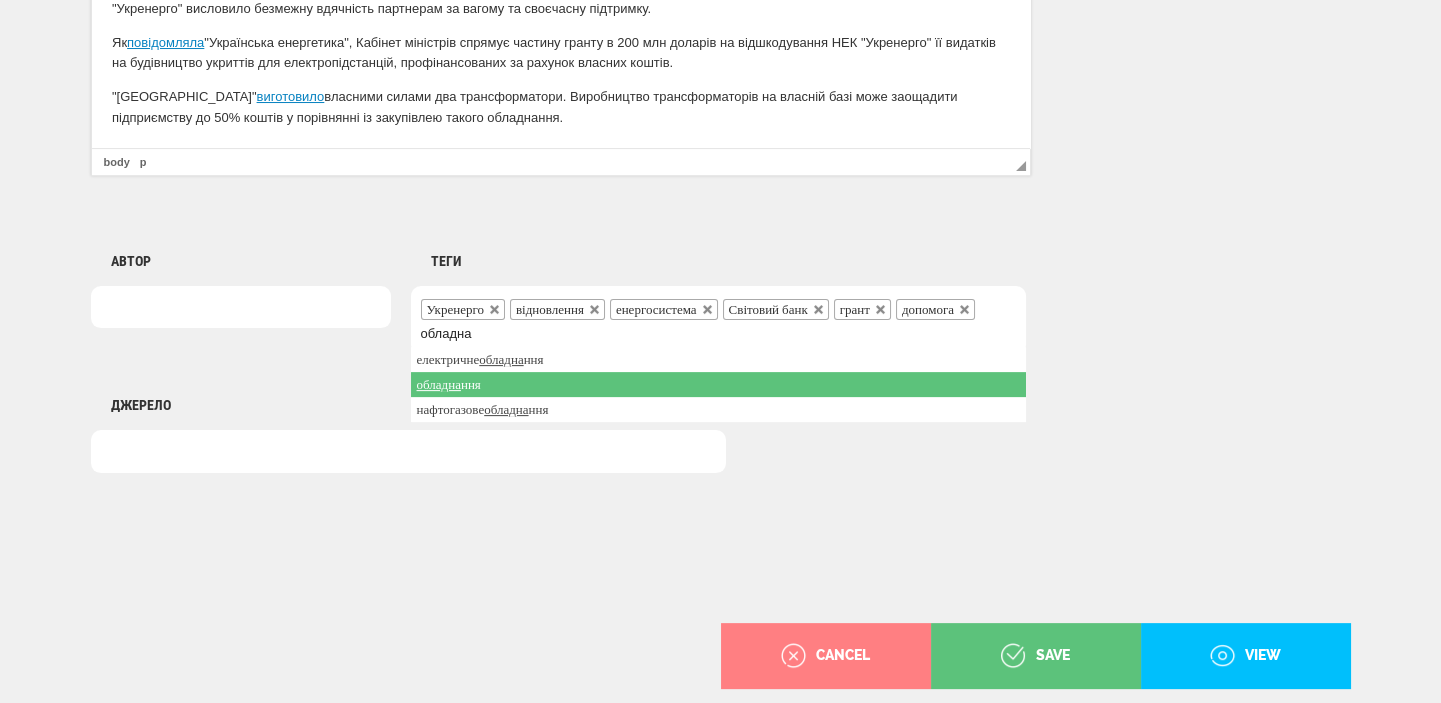 type on "обладна" 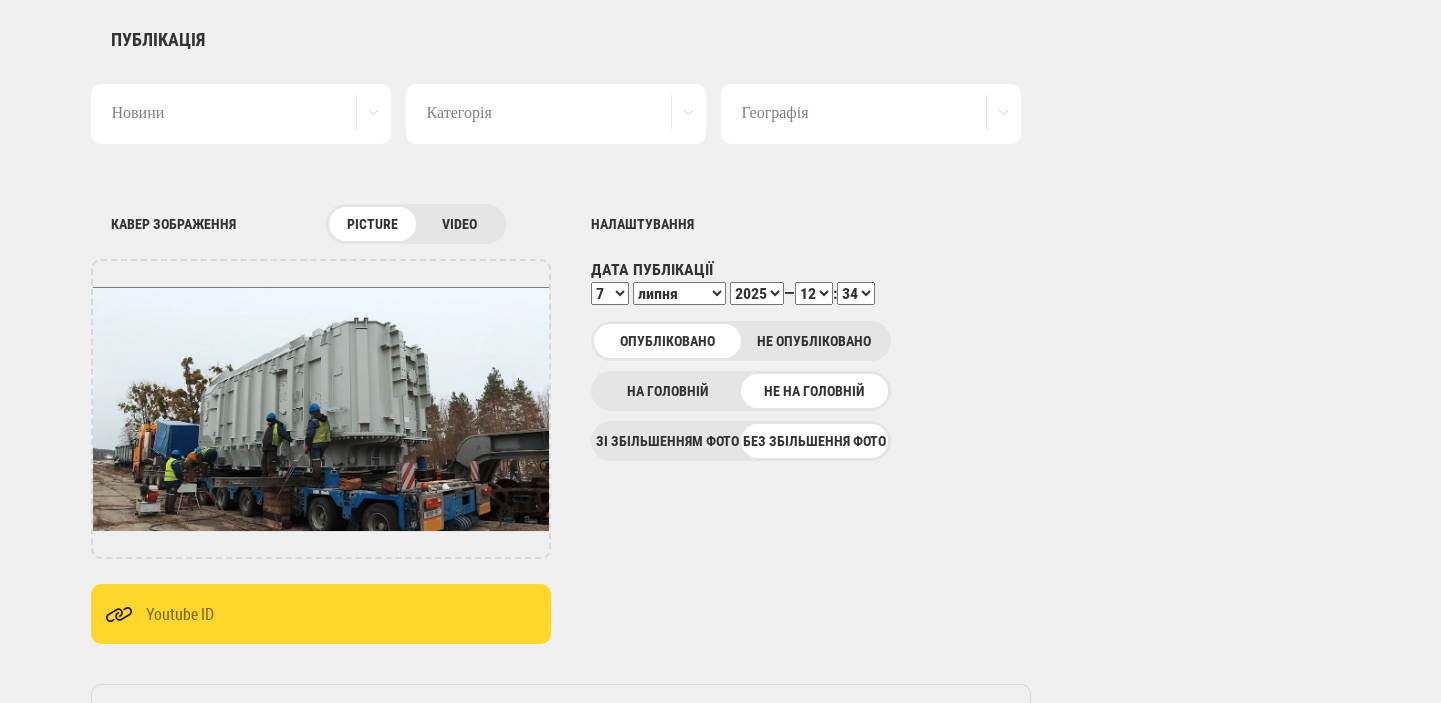 scroll, scrollTop: 0, scrollLeft: 0, axis: both 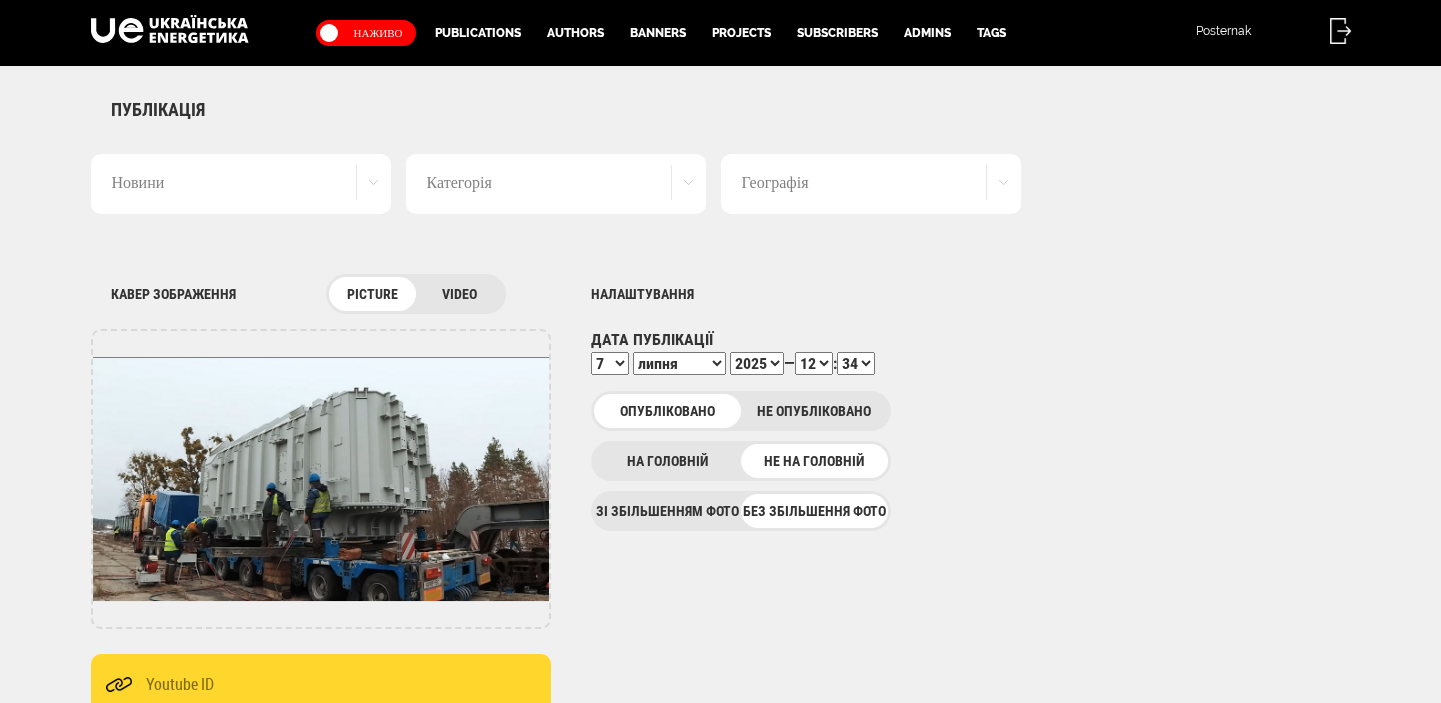 click on "00
01
02
03
04
05
06
07
08
09
10
11
12
13
14
15
16
17
18
19
20
21
22
23
24
25
26
27
28
29
30
31
32
33
34
35
36
37
38
39
40
41
42
43
44
45
46
47
48
49
50
51
52
53
54
55
56
57
58
59" at bounding box center [856, 363] 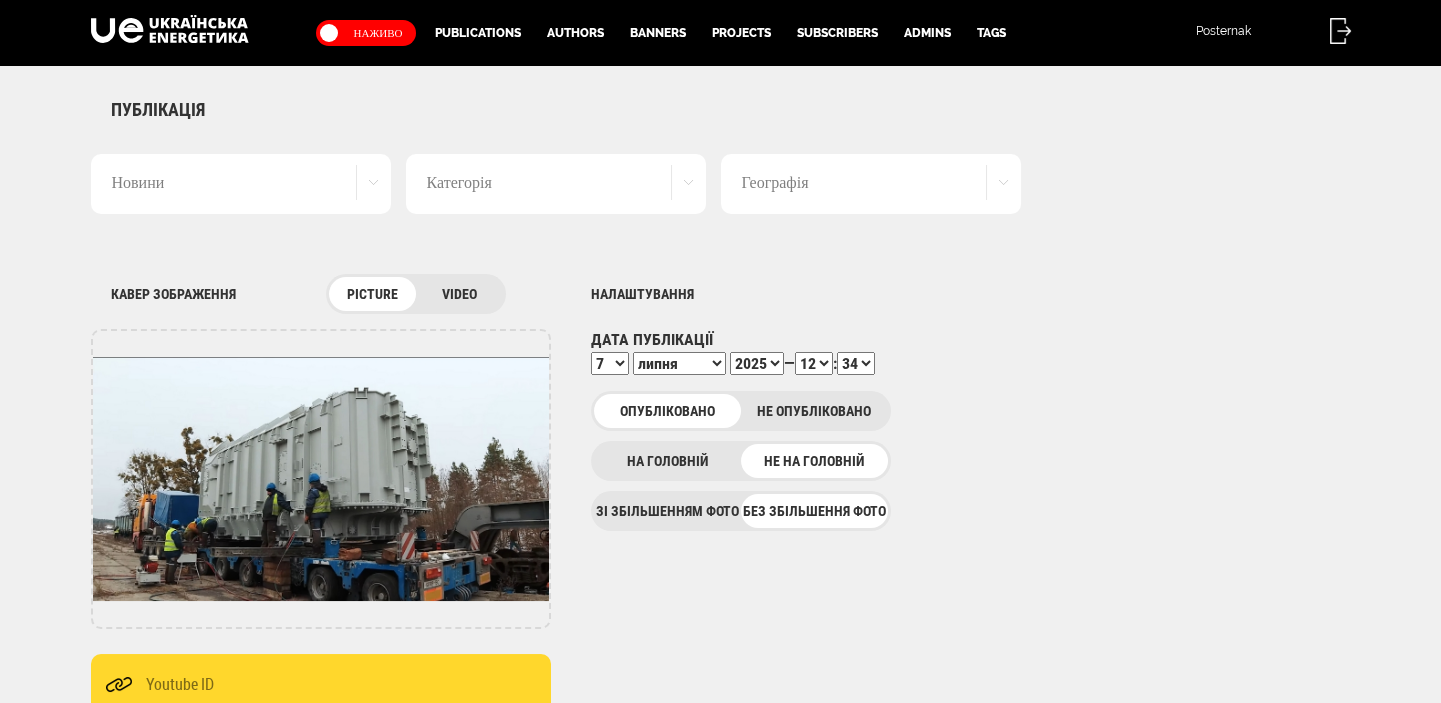 select on "43" 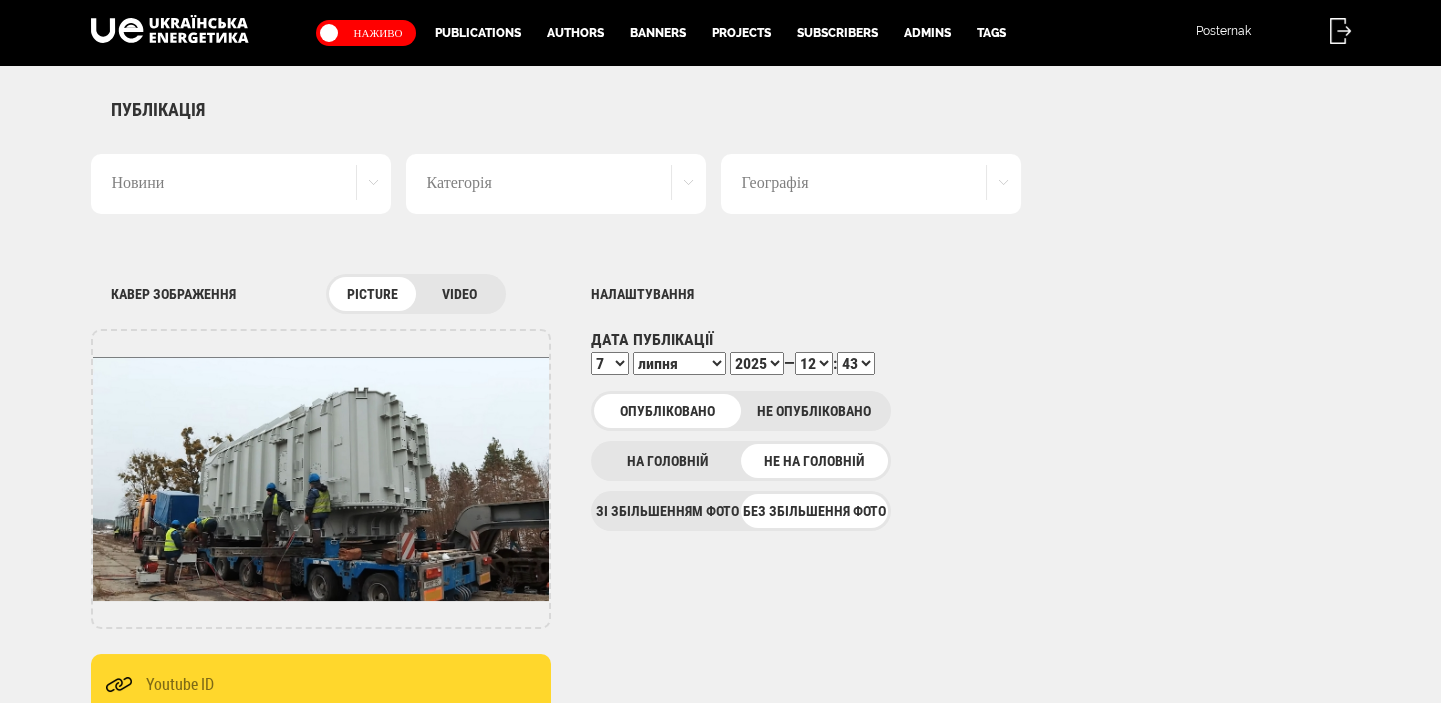 click on "00
01
02
03
04
05
06
07
08
09
10
11
12
13
14
15
16
17
18
19
20
21
22
23
24
25
26
27
28
29
30
31
32
33
34
35
36
37
38
39
40
41
42
43
44
45
46
47
48
49
50
51
52
53
54
55
56
57
58
59" at bounding box center (856, 363) 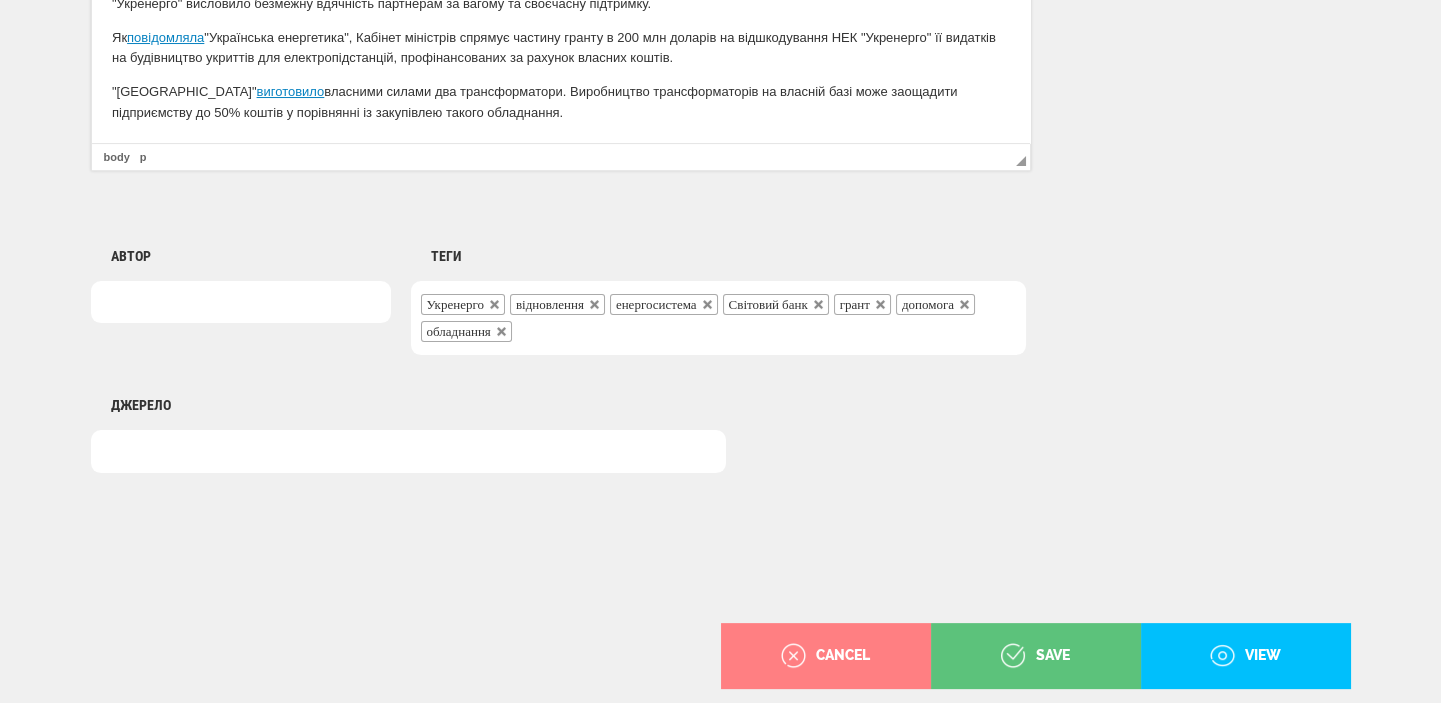 scroll, scrollTop: 1525, scrollLeft: 0, axis: vertical 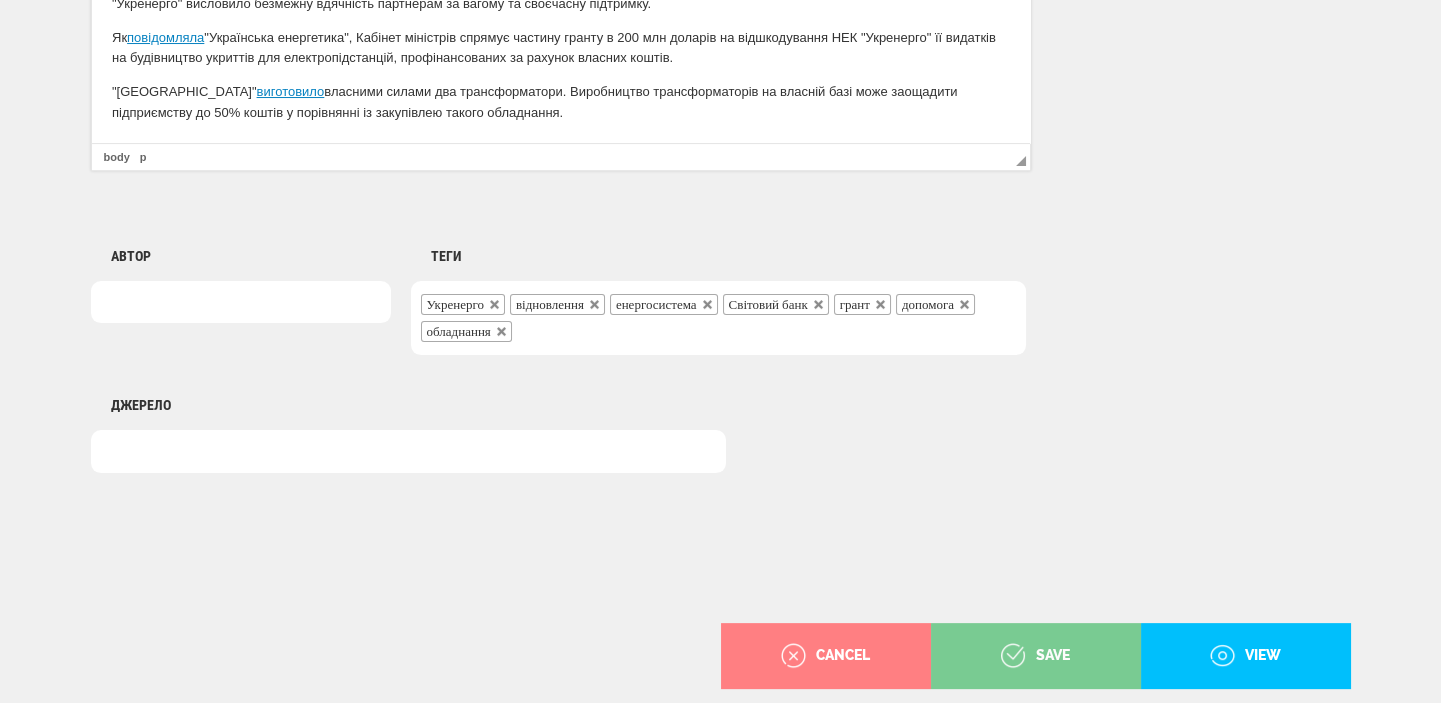 click on "save" at bounding box center (1035, 656) 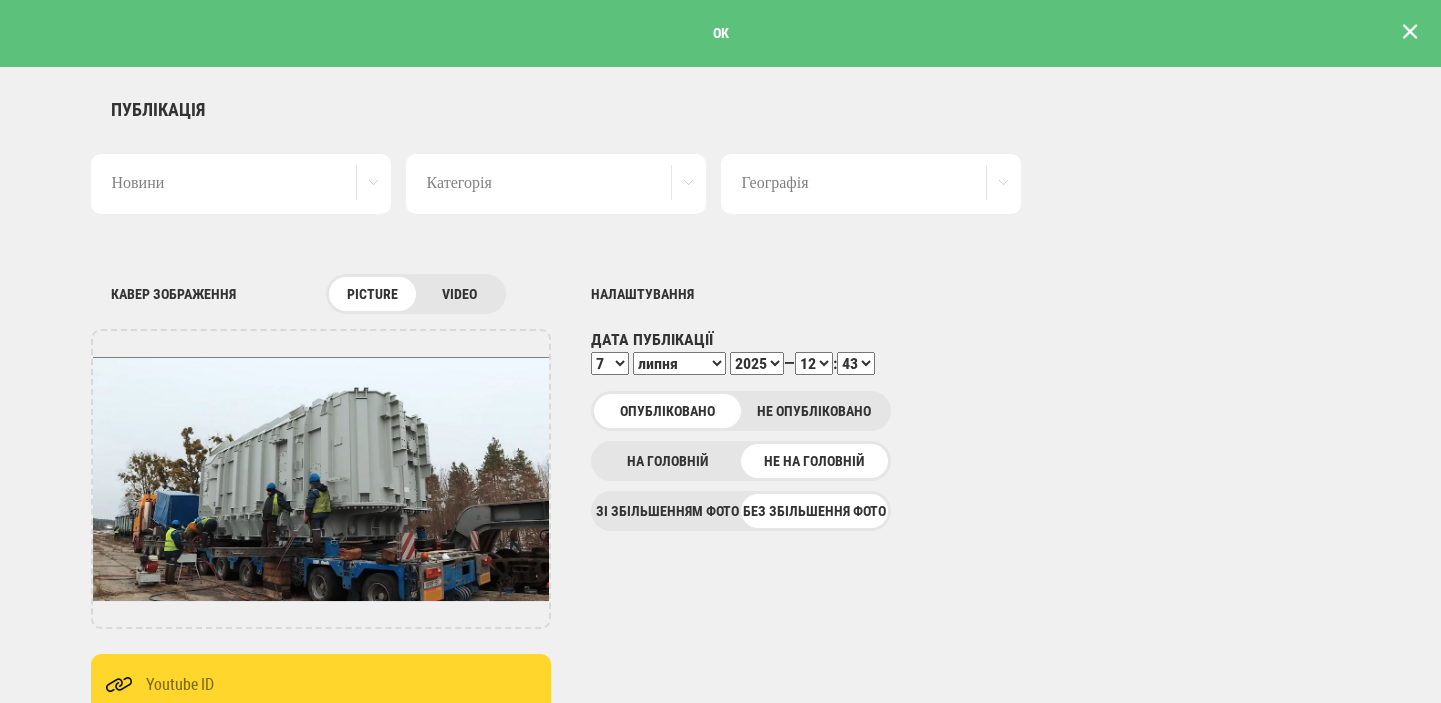 scroll, scrollTop: 0, scrollLeft: 0, axis: both 